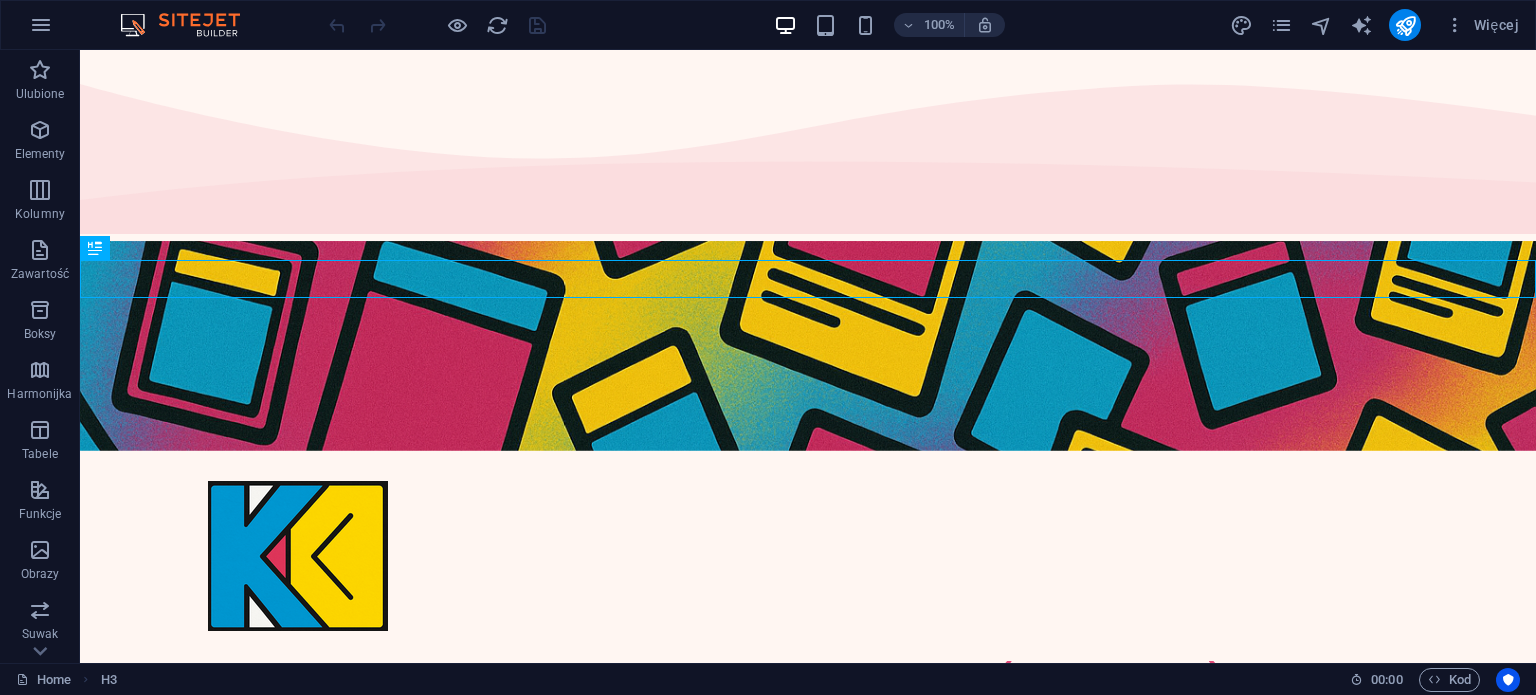 scroll, scrollTop: 0, scrollLeft: 0, axis: both 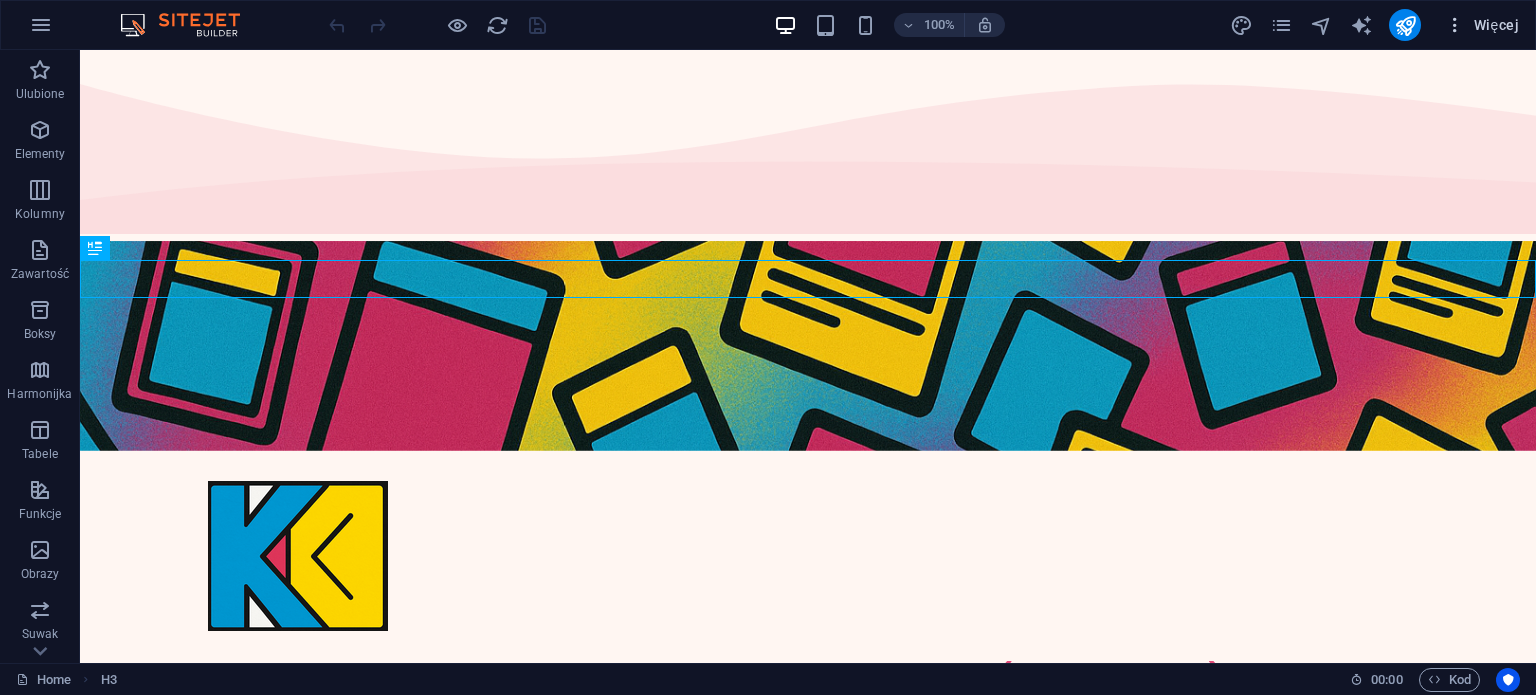 click on "Więcej" at bounding box center [1482, 25] 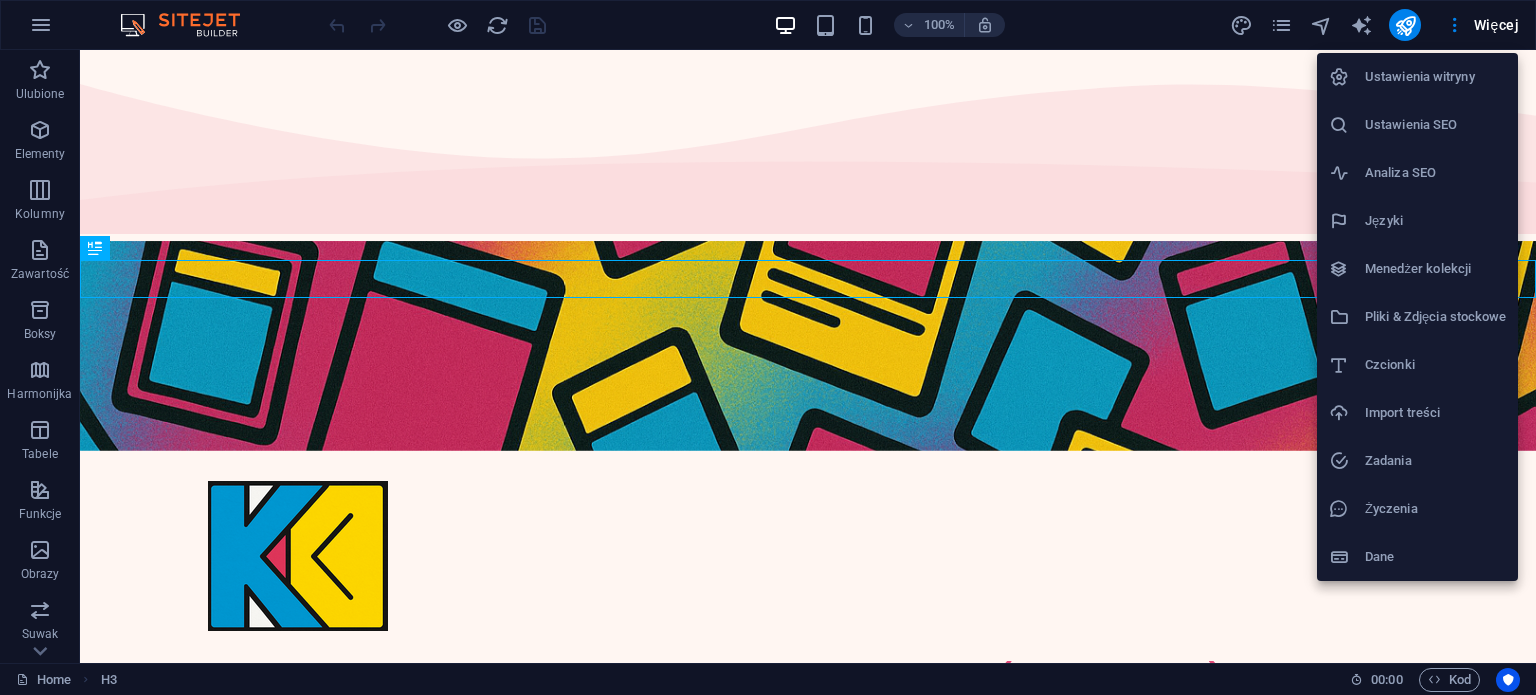 click on "Ustawienia SEO" at bounding box center [1435, 125] 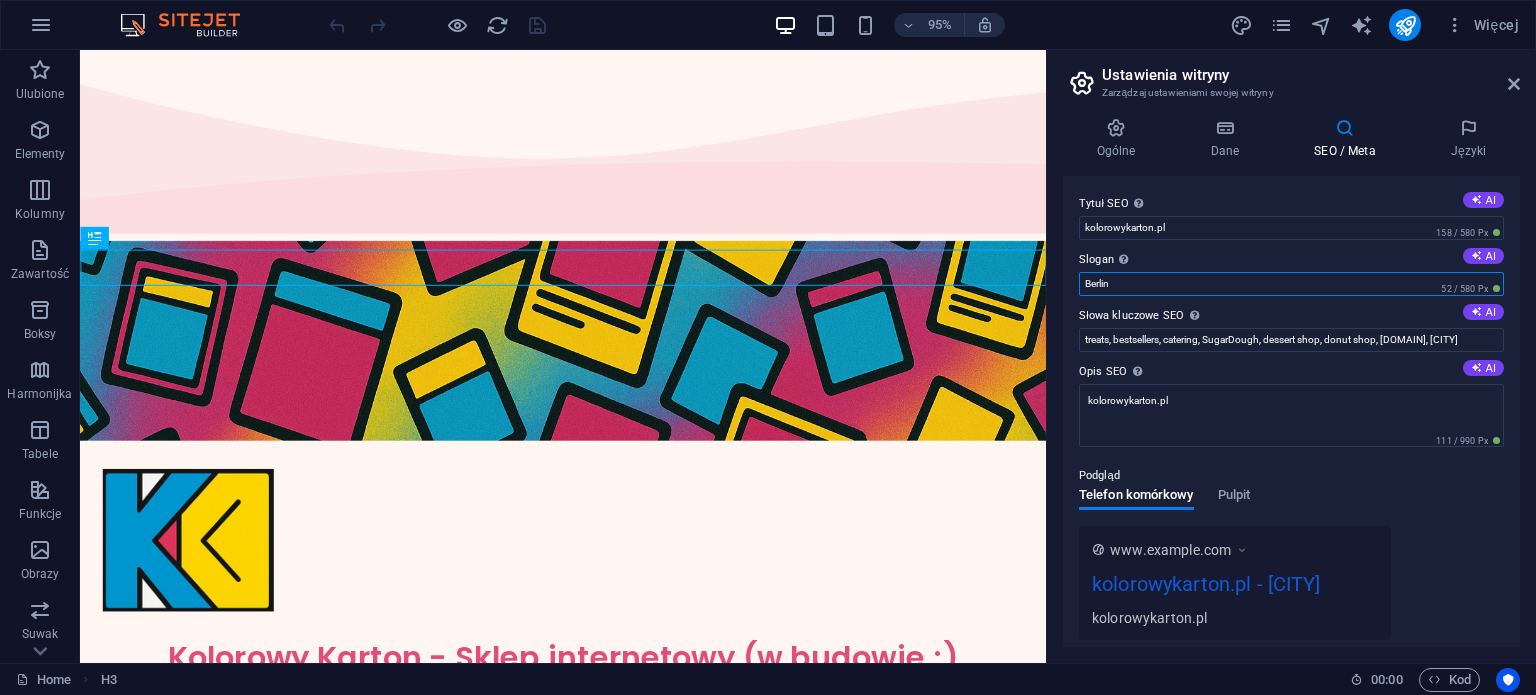 drag, startPoint x: 1335, startPoint y: 285, endPoint x: 1075, endPoint y: 305, distance: 260.7681 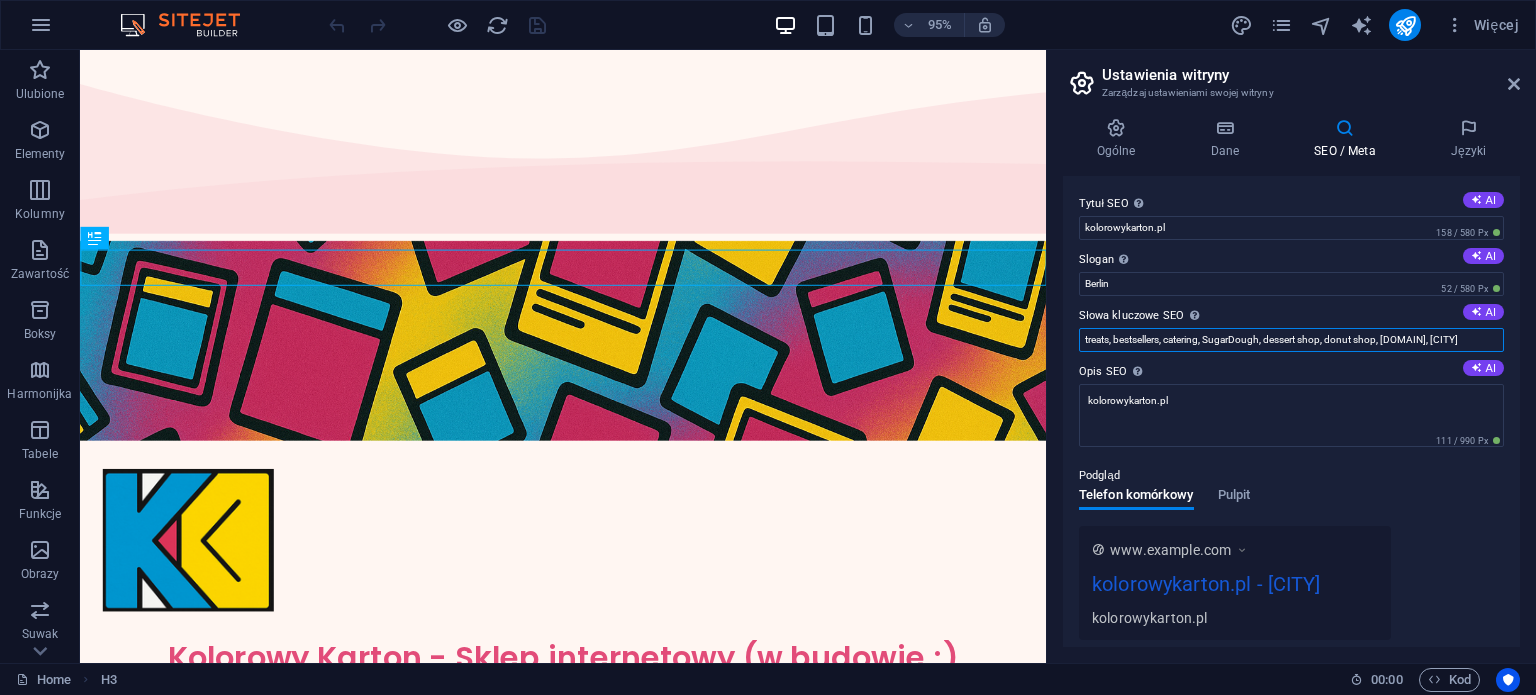 click on "treats, bestsellers, catering, SugarDough, dessert shop, donut shop, kolorowykarton.pl, Berlin" at bounding box center (1291, 340) 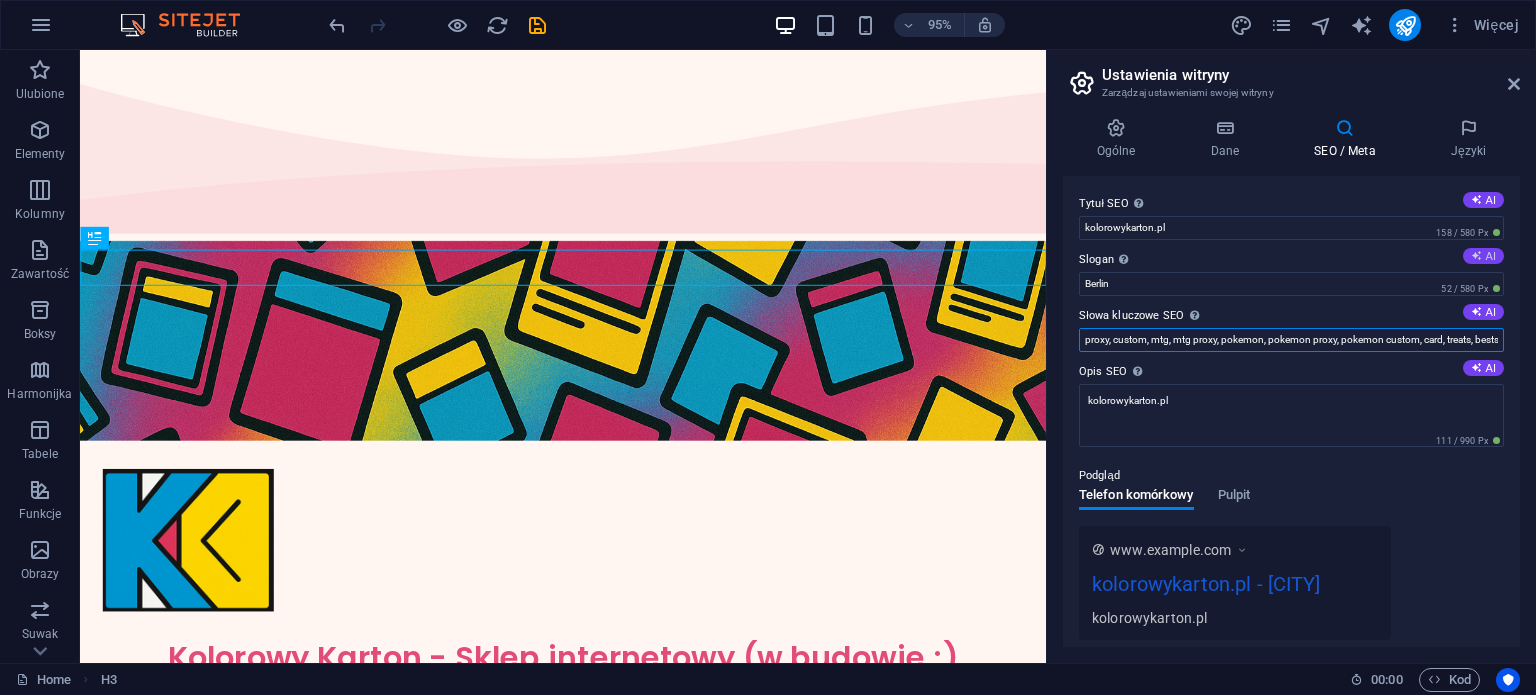 type on "proxy, custom, mtg, mtg proxy, pokemon, pokemon proxy, pokemon custom, card, treats, bestsellers, catering, SugarDough, dessert shop, donut shop, kolorowykarton.pl, Berlin" 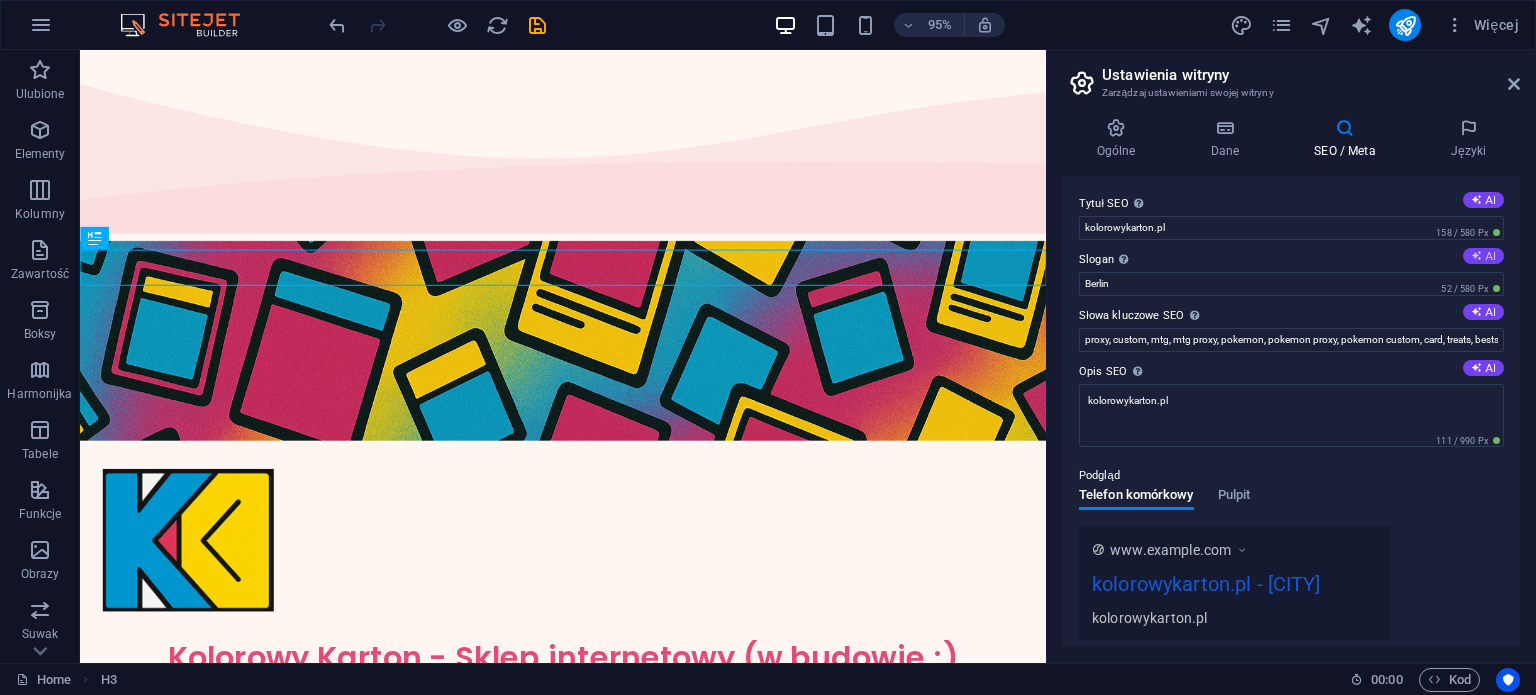 click at bounding box center (1476, 255) 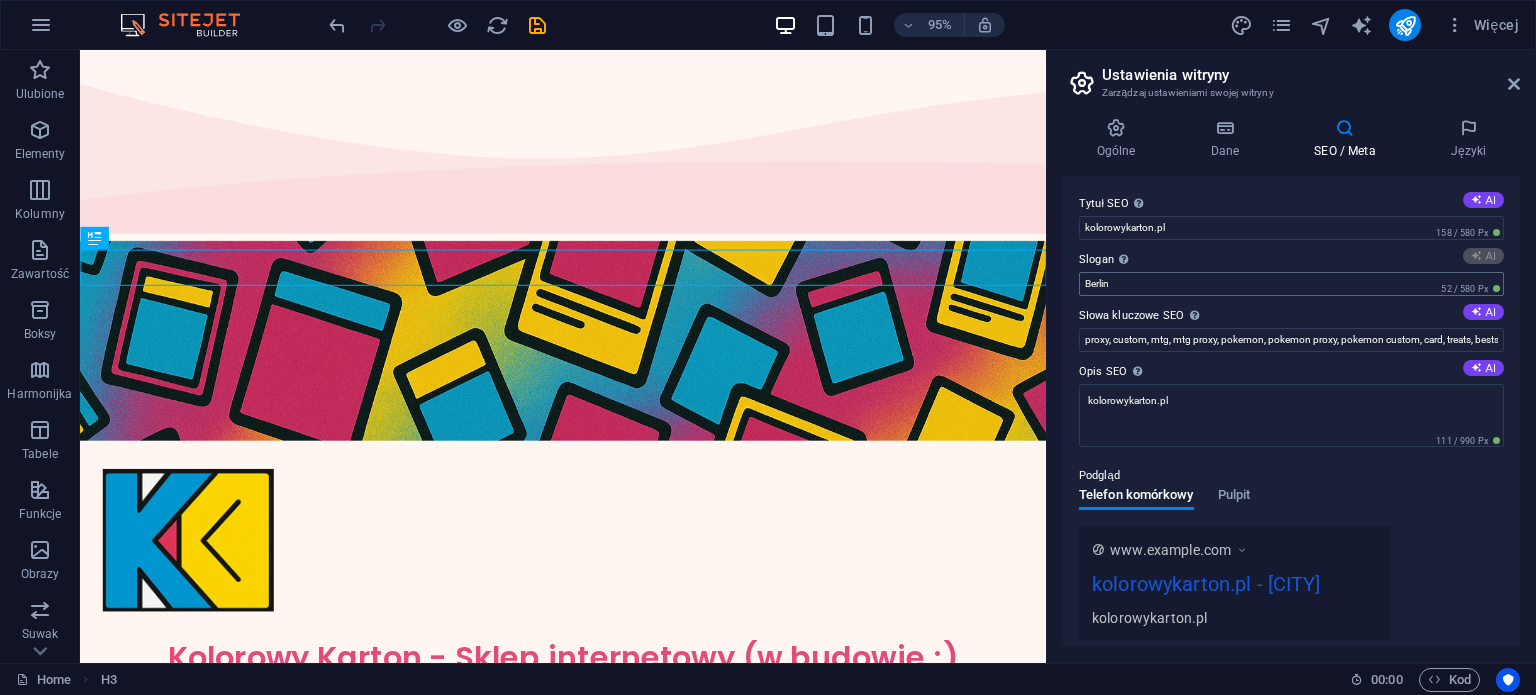 type on "Custom Cards for Every Imagination!" 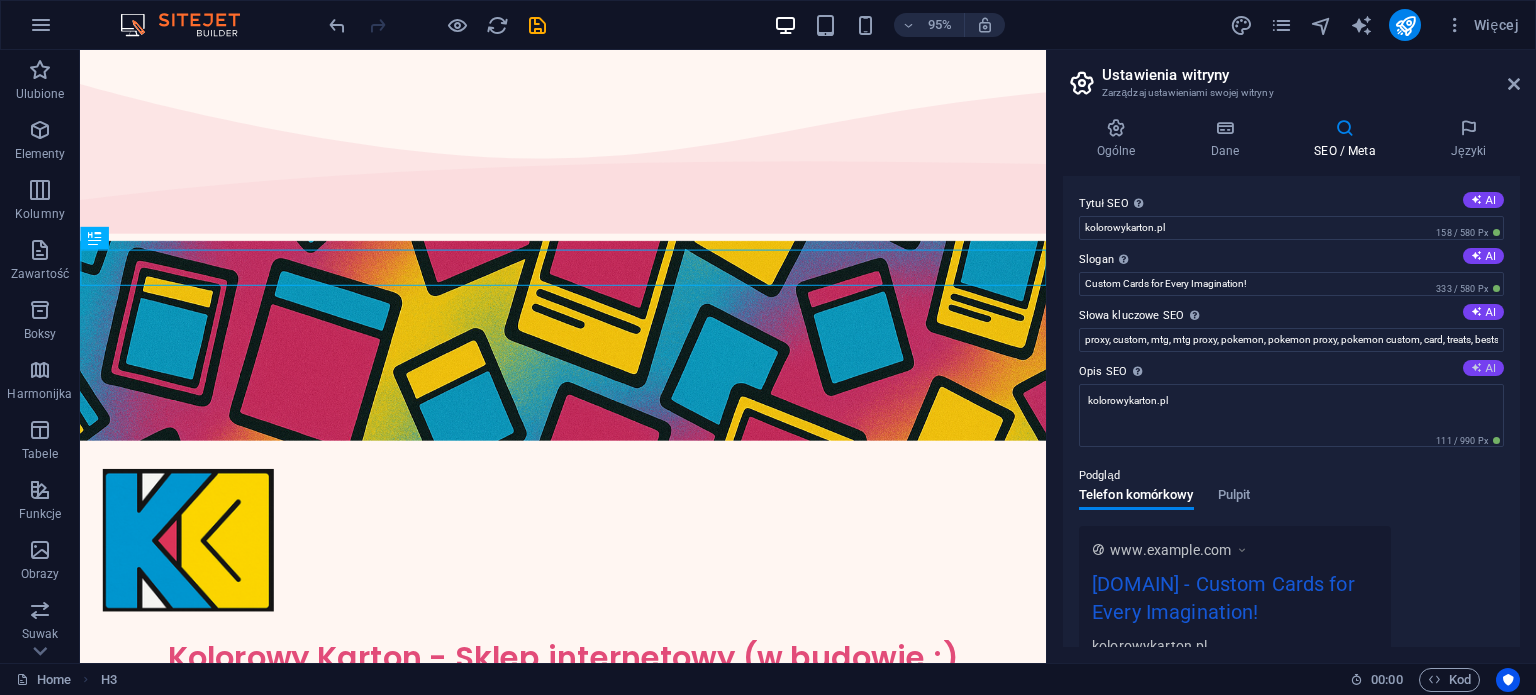 click at bounding box center (1476, 367) 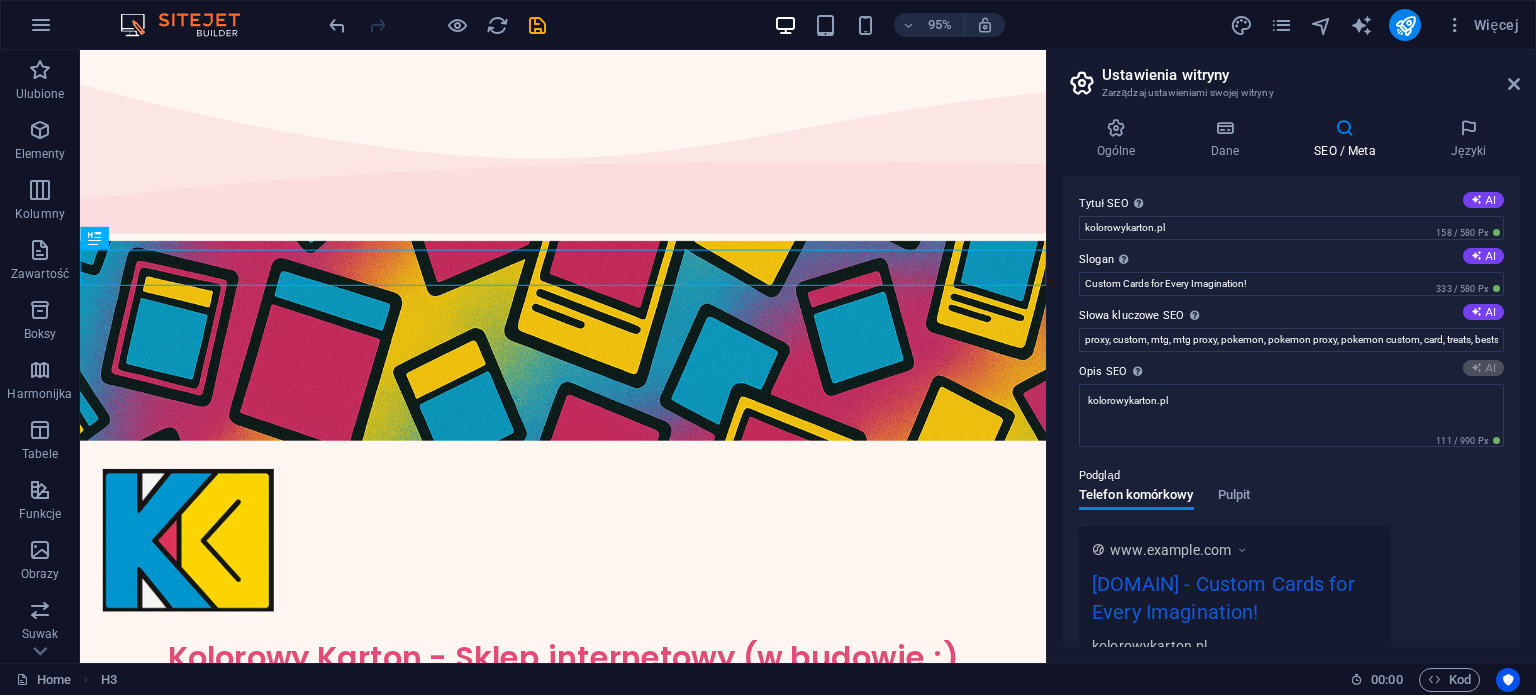 type on "Create stunning custom cards with Kolorowy Karton! Quality designs tailored to your needs. Order now via email!" 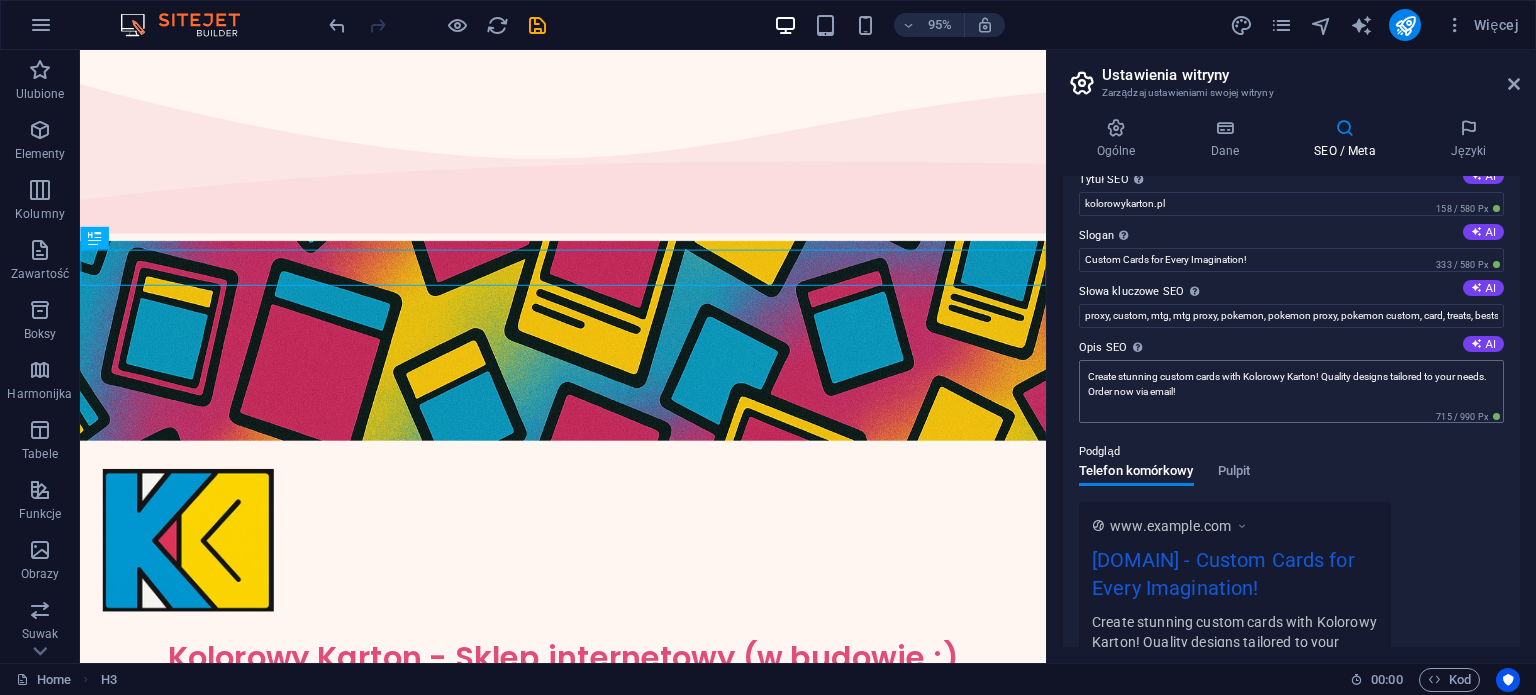 scroll, scrollTop: 0, scrollLeft: 0, axis: both 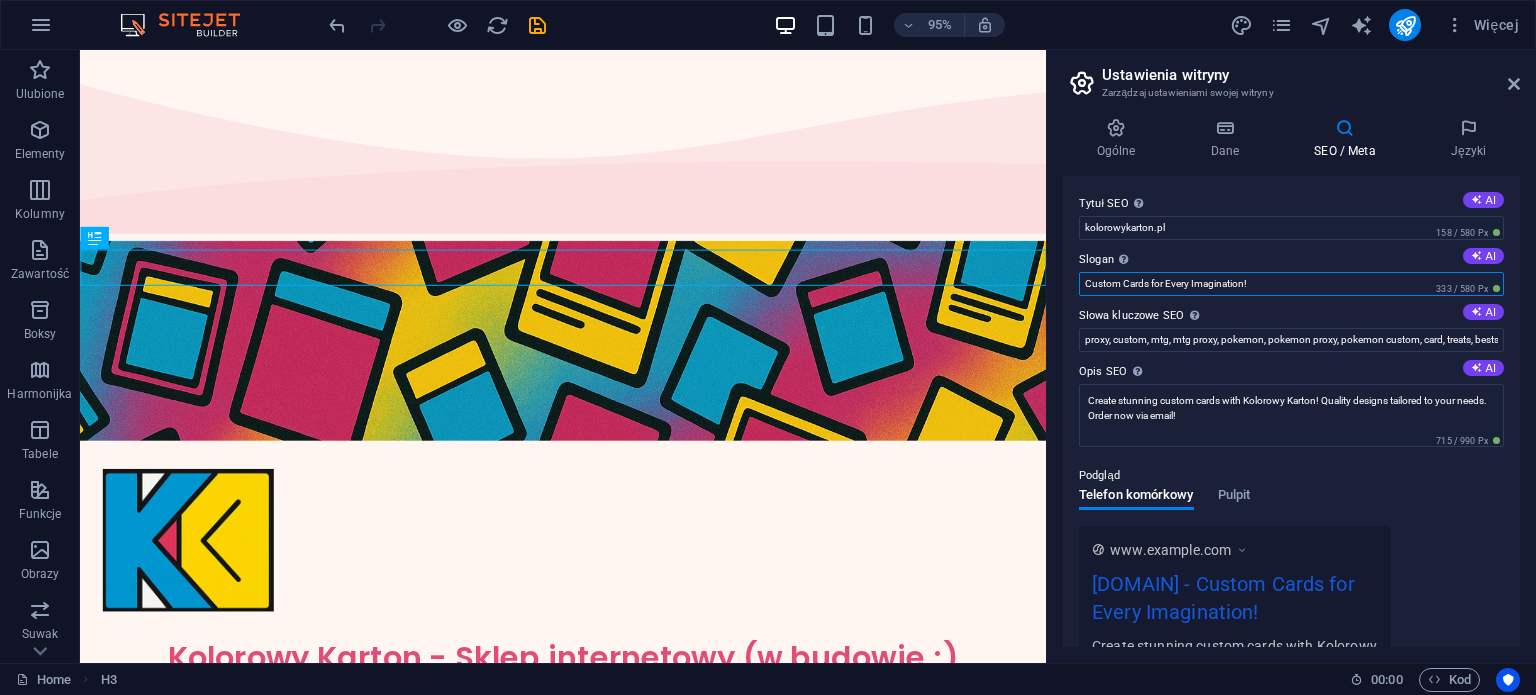 drag, startPoint x: 1272, startPoint y: 283, endPoint x: 1074, endPoint y: 307, distance: 199.44925 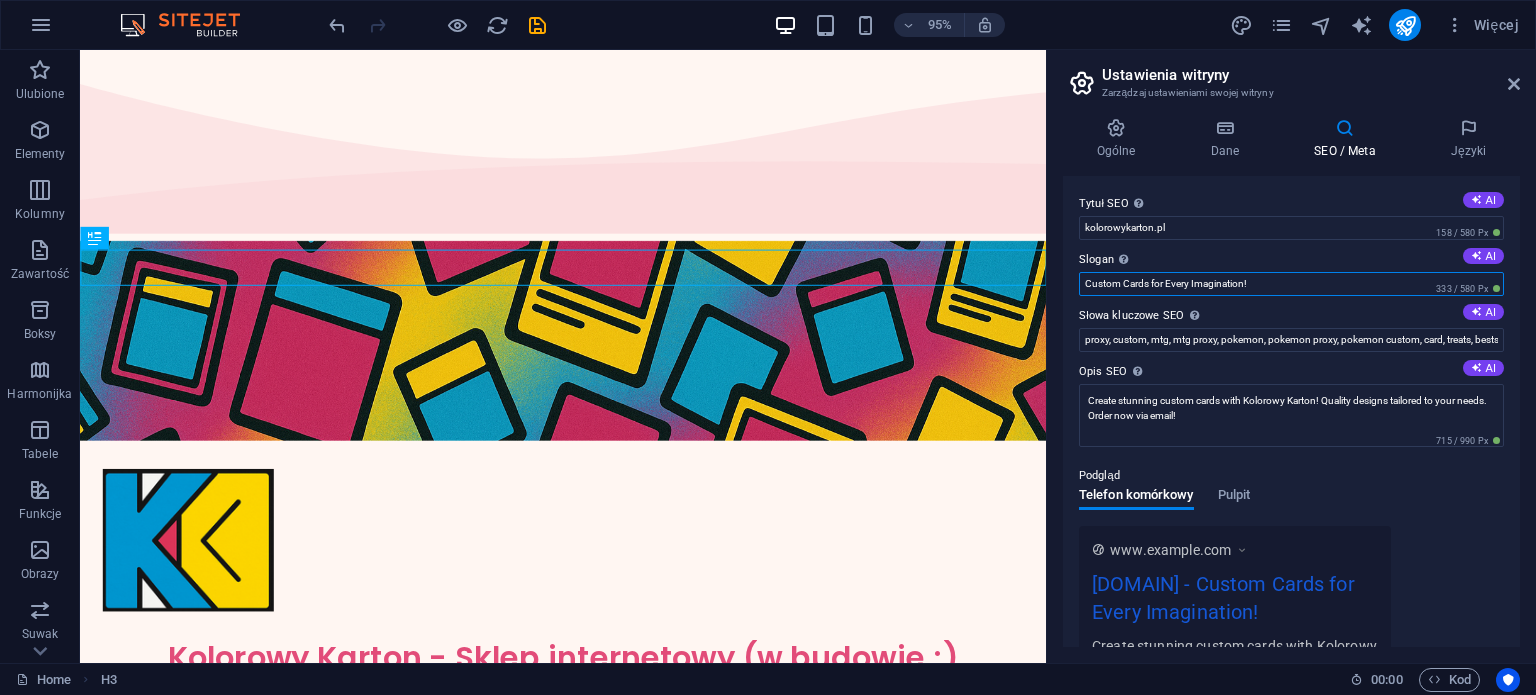 paste on "Spersonalizowane karty dla każdej wyobraźni" 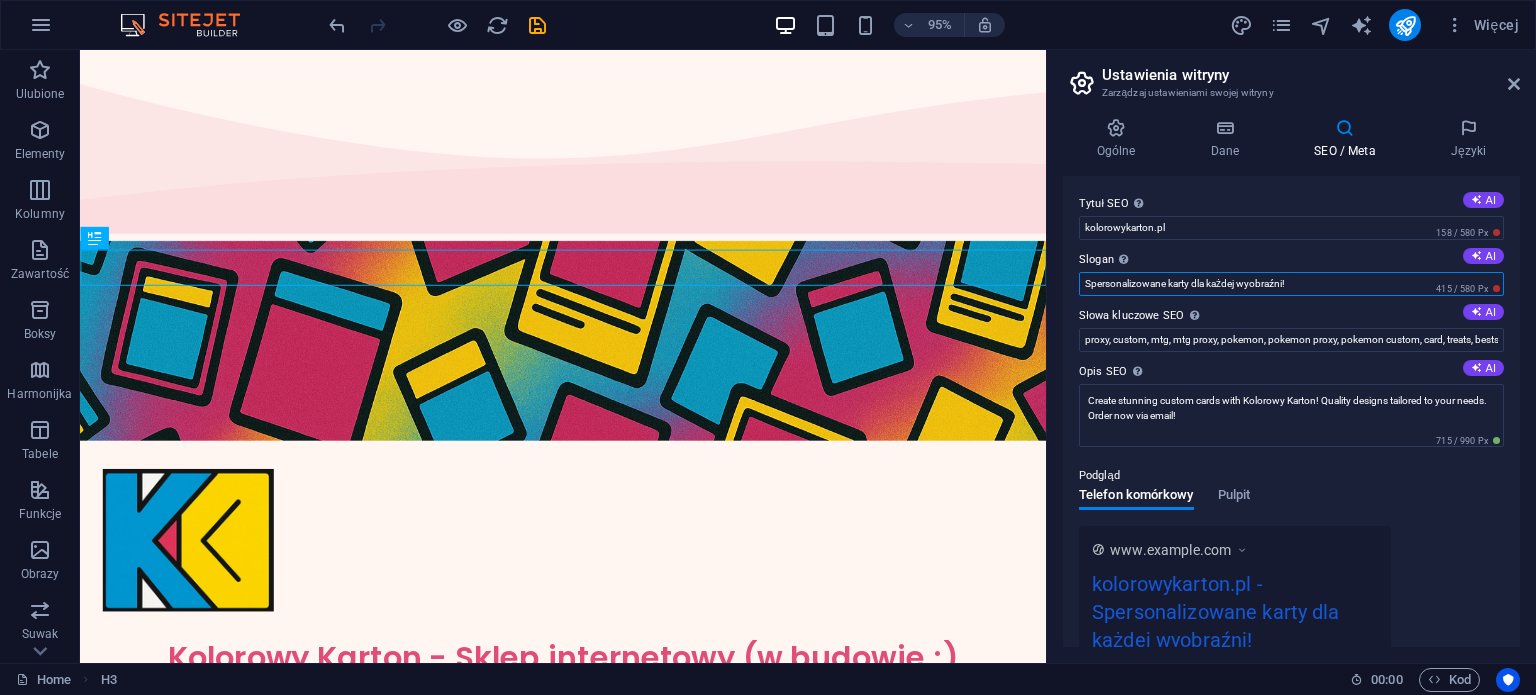 drag, startPoint x: 1296, startPoint y: 282, endPoint x: 1195, endPoint y: 296, distance: 101.96568 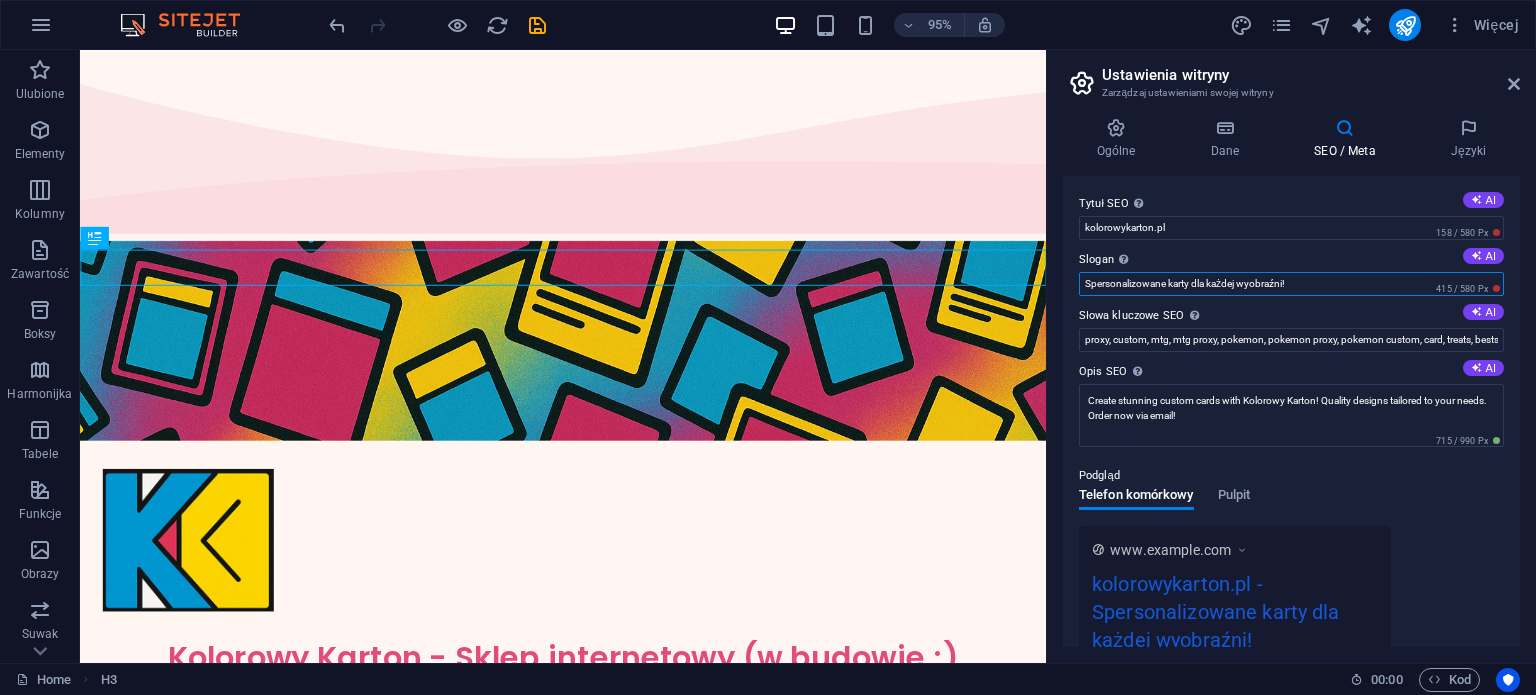 click on "Tytuł SEO Tytuł Twojej witryny - spraw, aby wyróżniała się w wynikach wyszukiwania. AI kolorowykarton.pl 158 / 580 Px Slogan Slogan Twojej witryny. AI Spersonalizowane karty dla każdej wyobraźni! 415 / 580 Px Słowa kluczowe SEO Rozdzielana przecinkami lista słów kluczowych reprezentujących Twoją witrynę. AI proxy, custom, mtg, mtg proxy, pokemon, pokemon proxy, pokemon custom, card, treats, bestsellers, catering, SugarDough, dessert shop, donut shop, kolorowykarton.pl, Berlin Opis SEO Opisz zawartość swojej witryny - ma to kluczowe znaczenie dla wyszukiwarek i SEO! AI Create stunning custom cards with Kolorowy Karton! Quality designs tailored to your needs. Order now via email! 715 / 990 Px Podgląd Telefon komórkowy Pulpit www.example.com kolorowykarton.pl - Spersonalizowane karty dla każdej wyobraźni! Create stunning custom cards with Kolorowy Karton! Quality designs tailored to your needs. Order now via email! Ustawienia Noindex Responsywność Metatagi Identyfikator Google Analytics" at bounding box center (1291, 411) 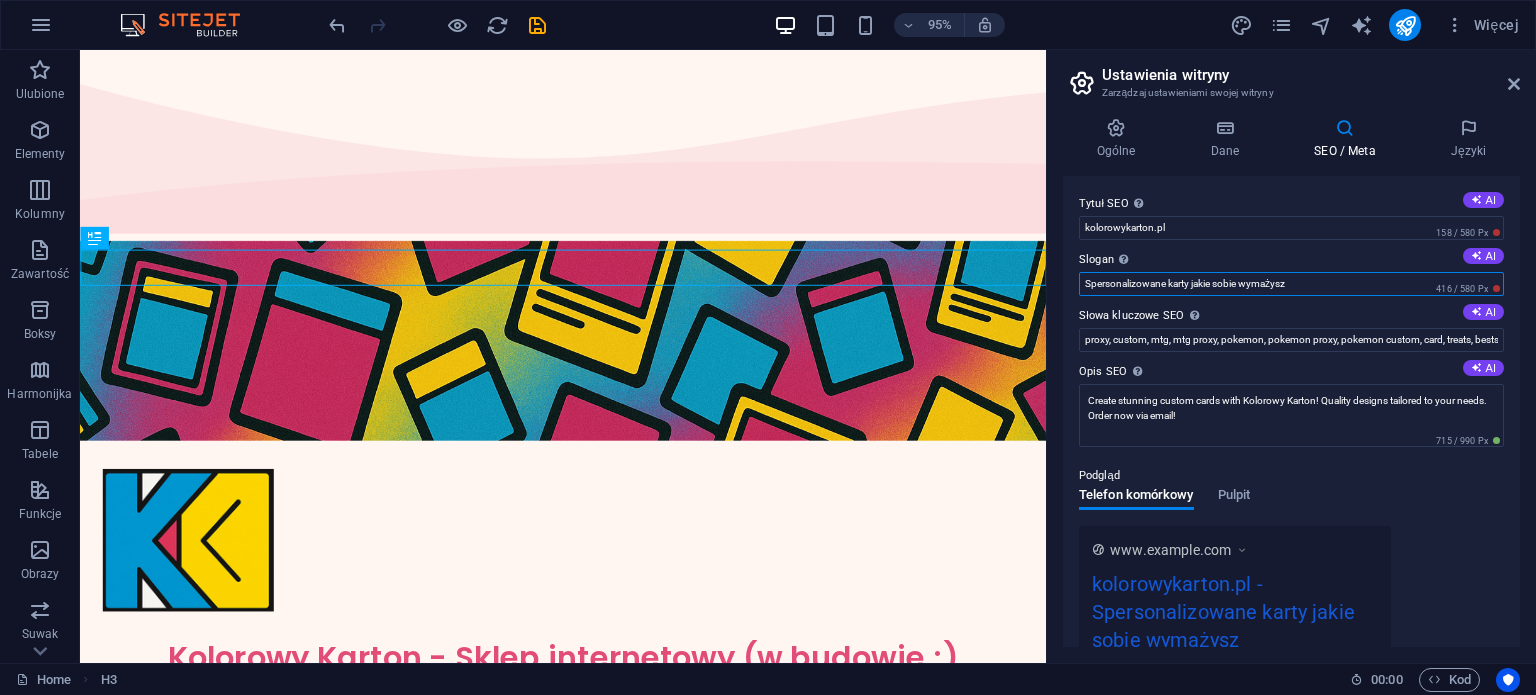 click on "Spersonalizowane karty jakie sobie wymażysz" at bounding box center (1291, 284) 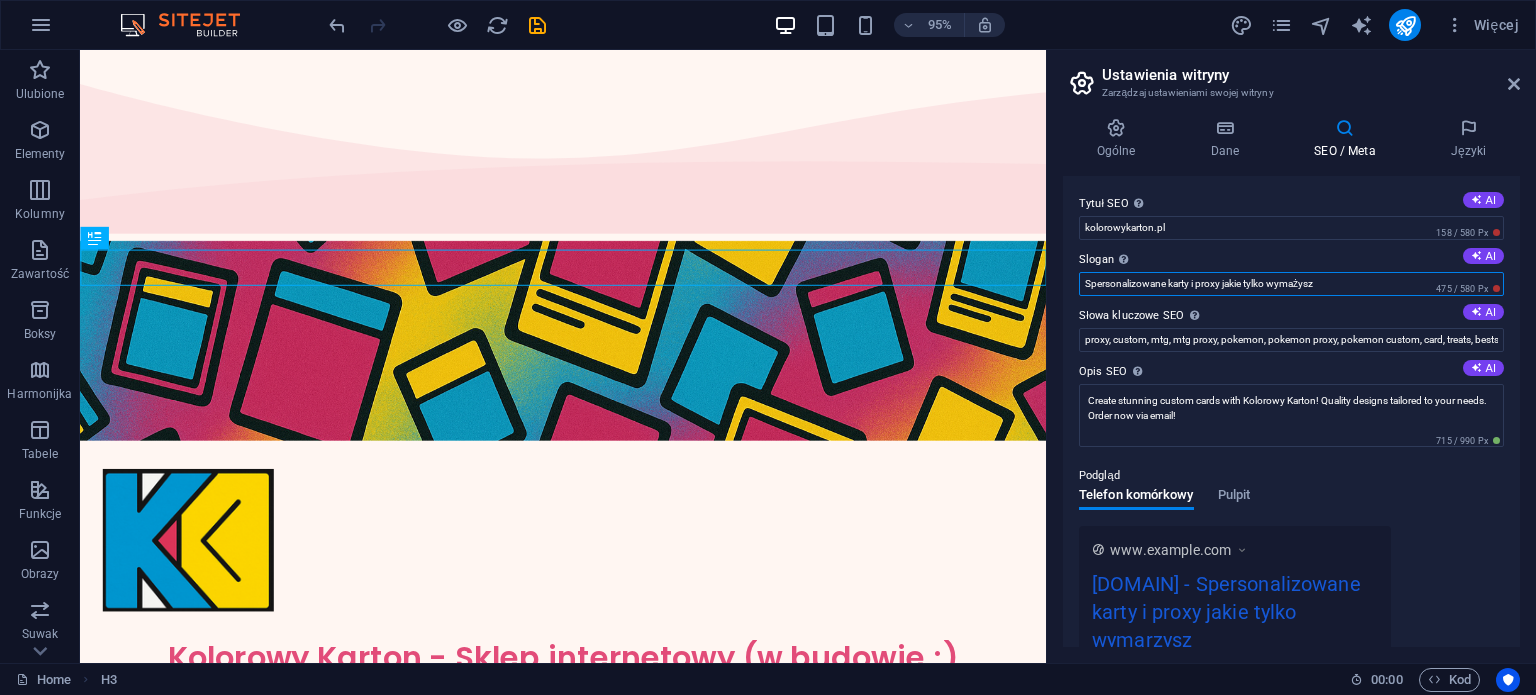 click on "Spersonalizowane karty i proxy jakie tylko wymażysz" at bounding box center [1291, 284] 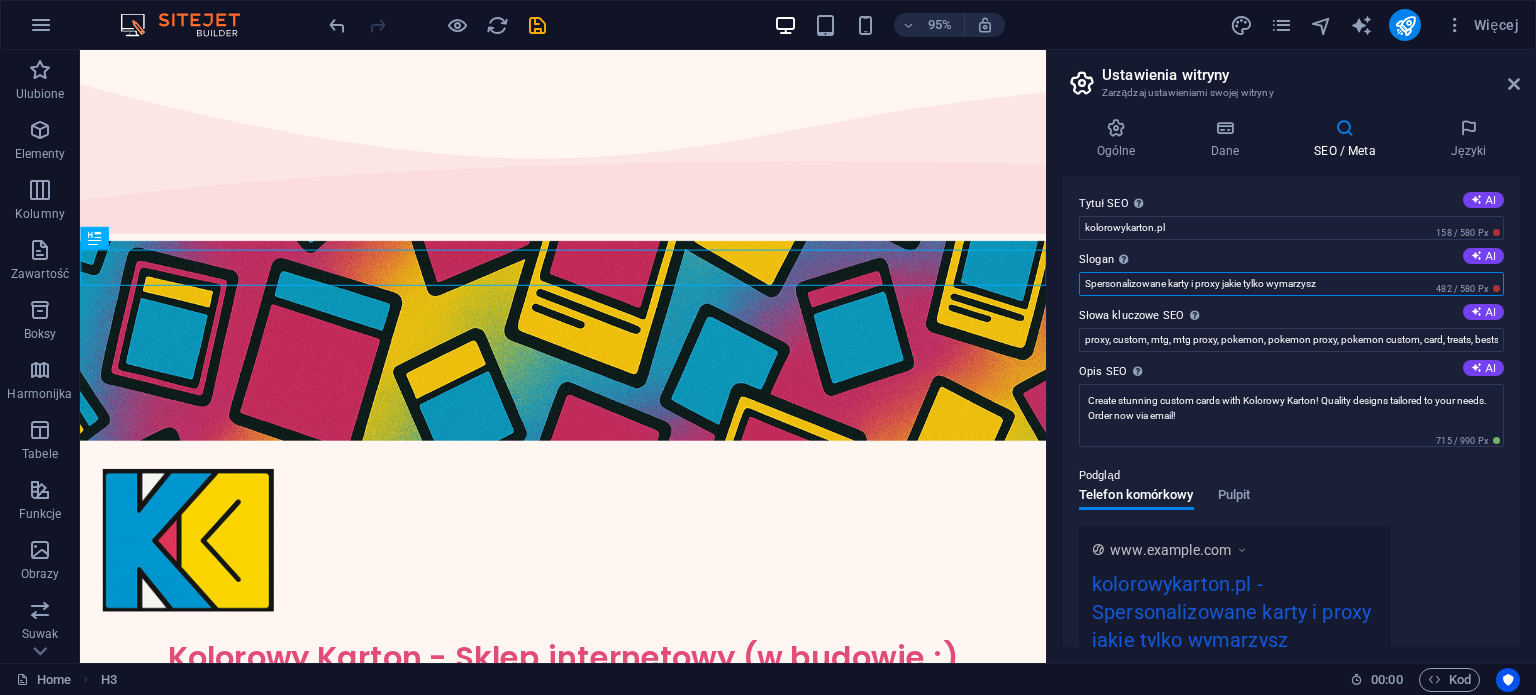 click on "Spersonalizowane karty i proxy jakie tylko wymarzysz" at bounding box center [1291, 284] 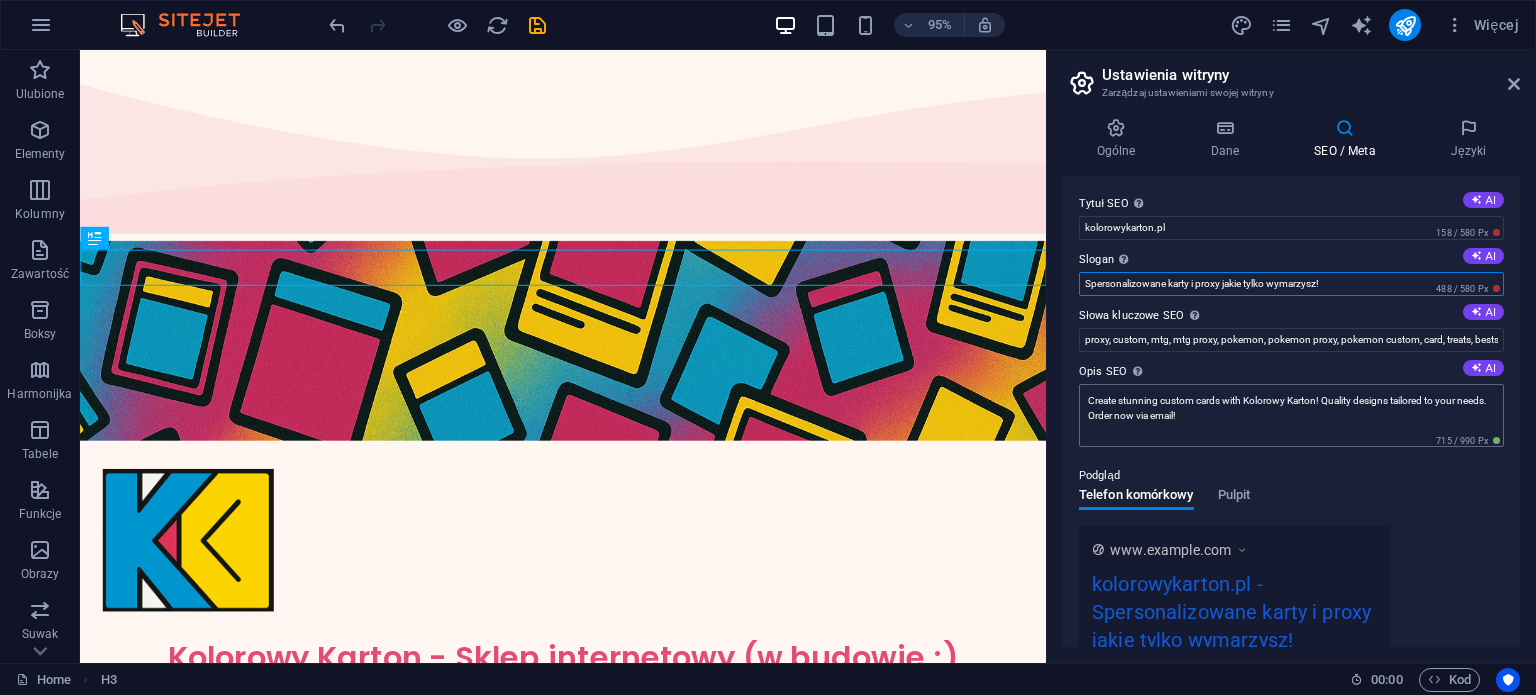 type on "Spersonalizowane karty i proxy jakie tylko wymarzysz!" 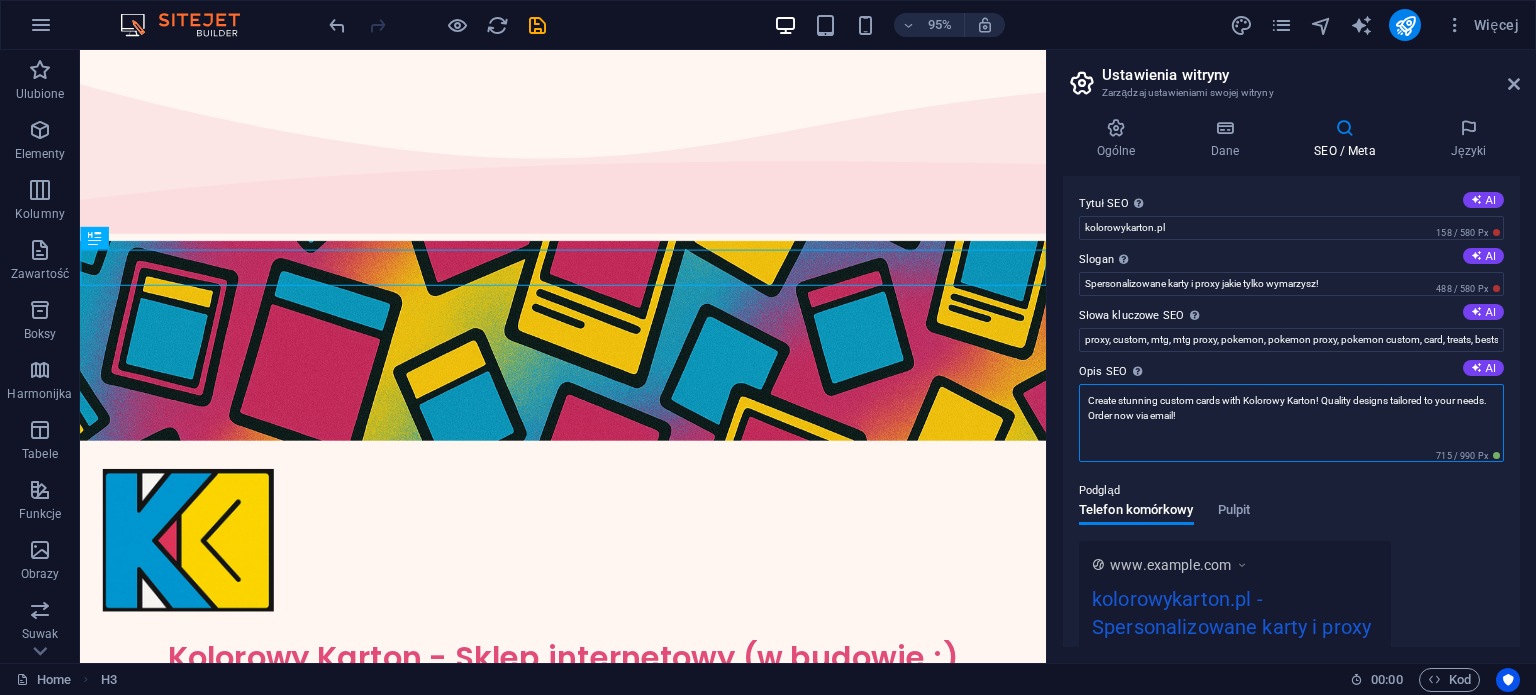 drag, startPoint x: 1271, startPoint y: 418, endPoint x: 1071, endPoint y: 397, distance: 201.09947 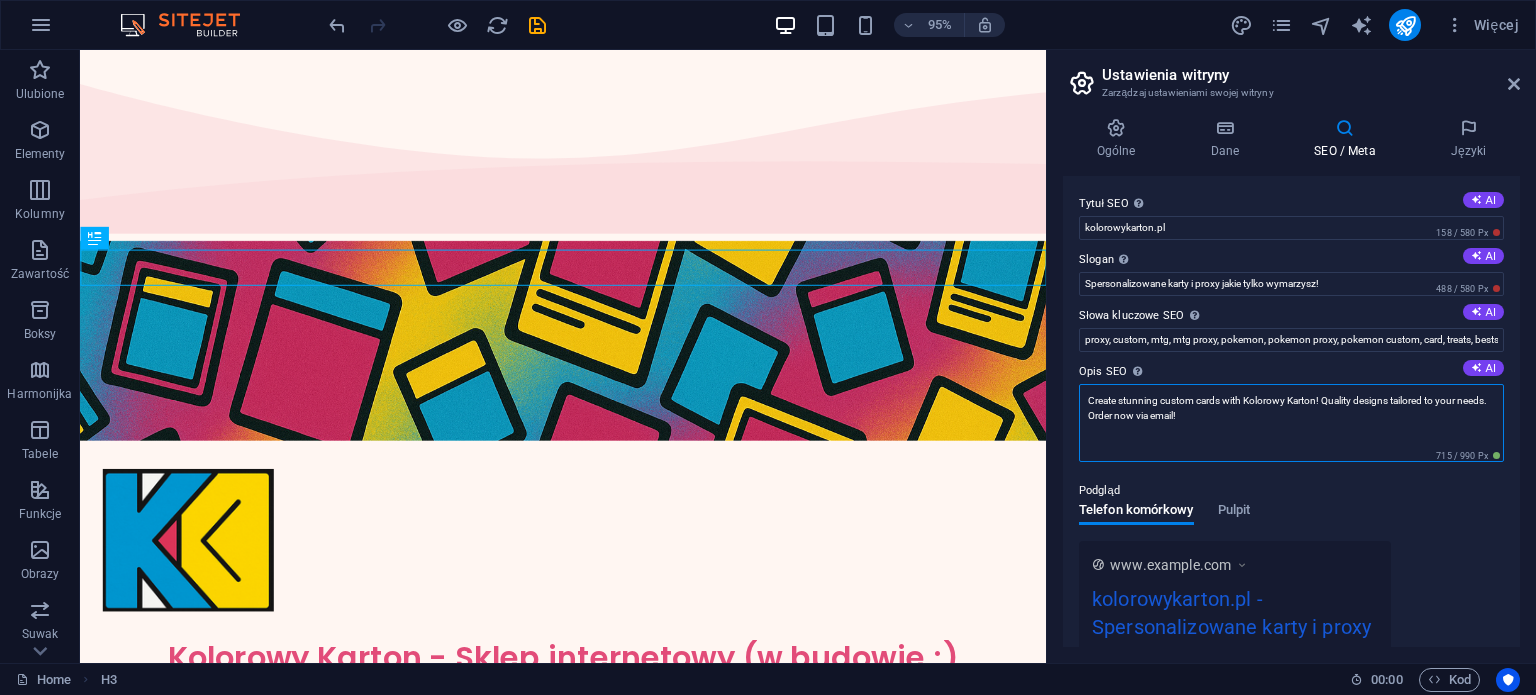 paste on "Twórz zachwycające, spersonalizowane kartki z Kolorowym Kartonem! Wysokiej jakości projekty dopasowane do Twoich potrzeb. Zamów już teraz przez e-" 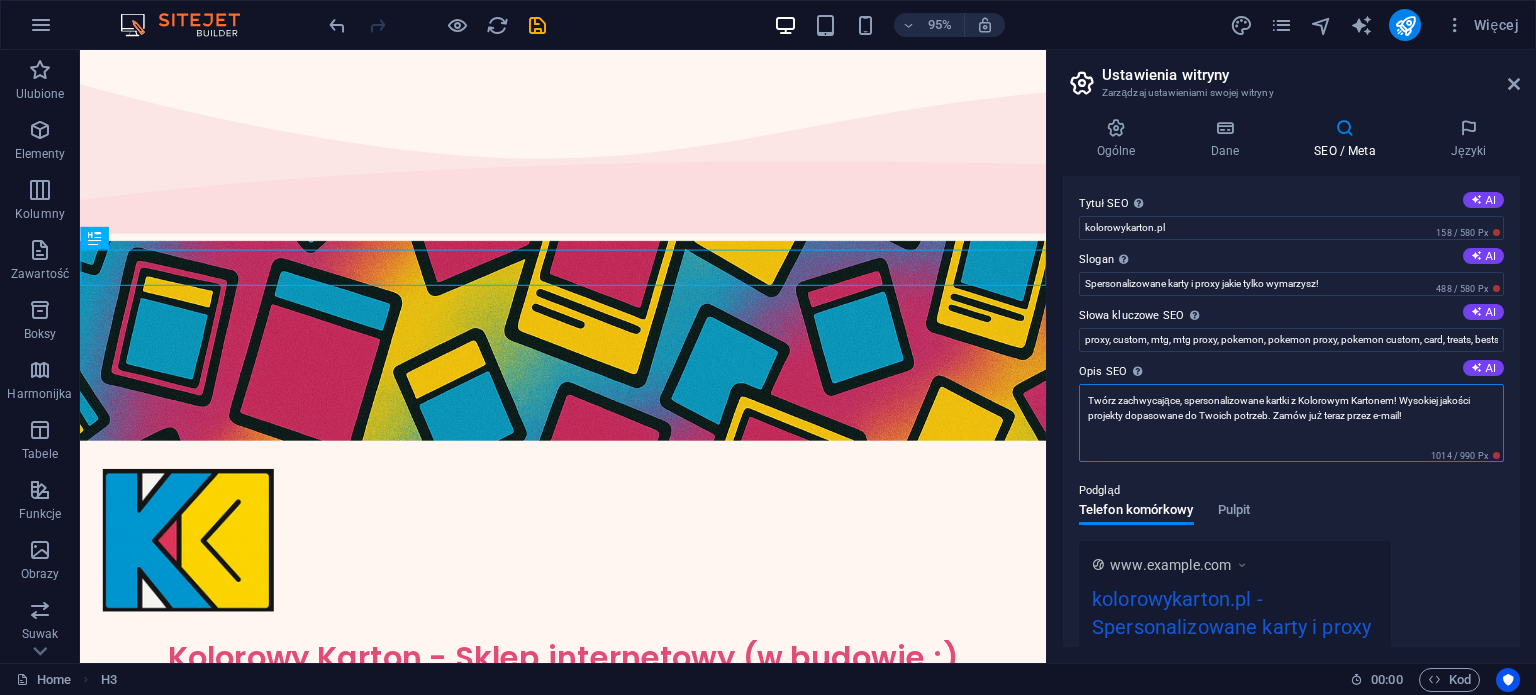 click on "Twórz zachwycające, spersonalizowane kartki z Kolorowym Kartonem! Wysokiej jakości projekty dopasowane do Twoich potrzeb. Zamów już teraz przez e-mail!" at bounding box center [1291, 423] 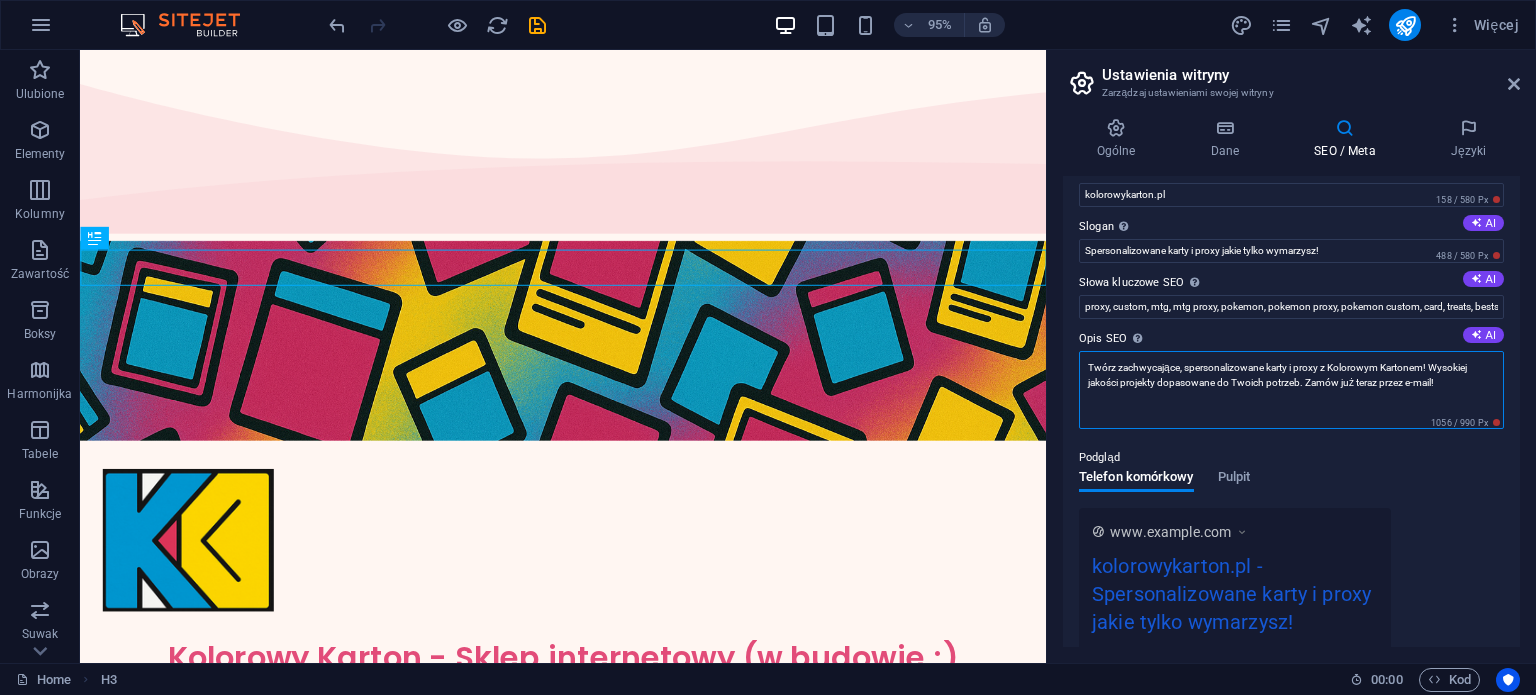 scroll, scrollTop: 32, scrollLeft: 0, axis: vertical 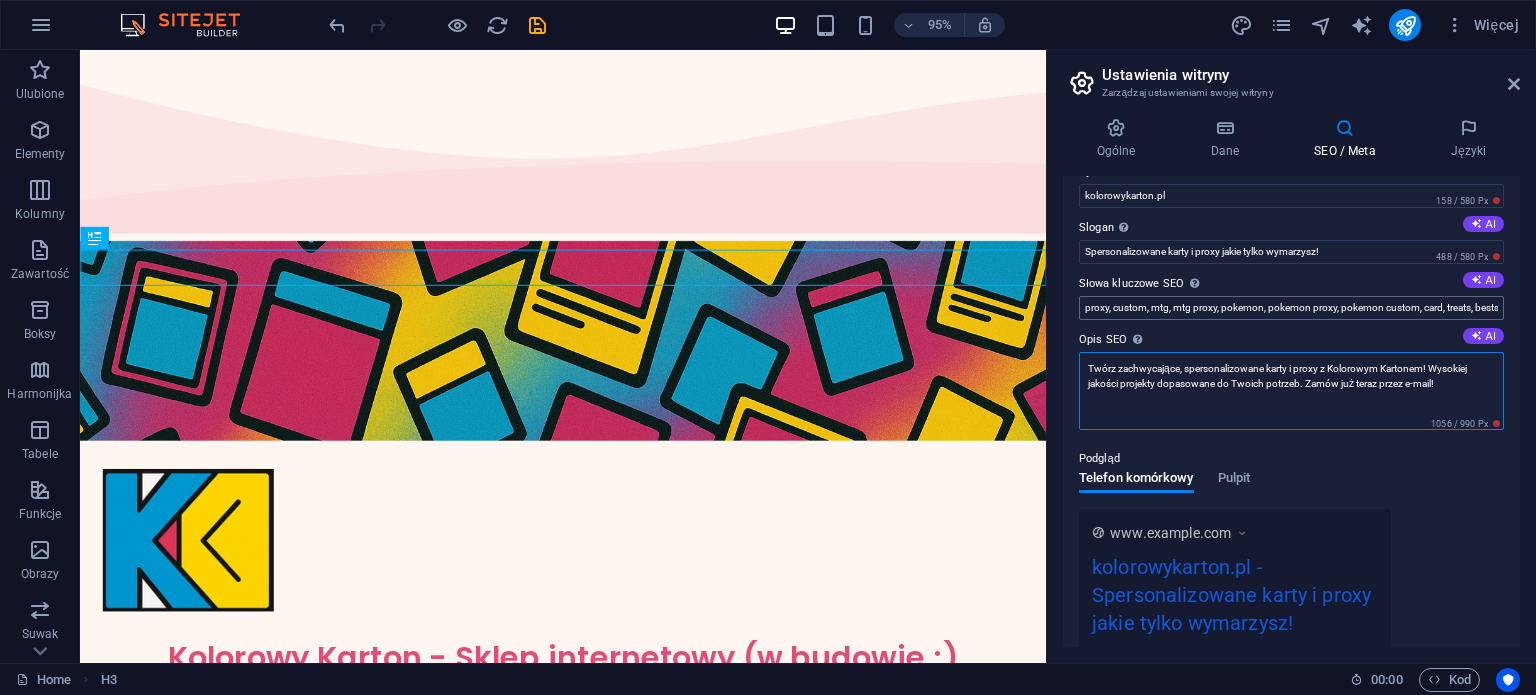 type on "Twórz zachwycające, spersonalizowane karty i proxy z Kolorowym Kartonem! Wysokiej jakości projekty dopasowane do Twoich potrzeb. Zamów już teraz przez e-mail!" 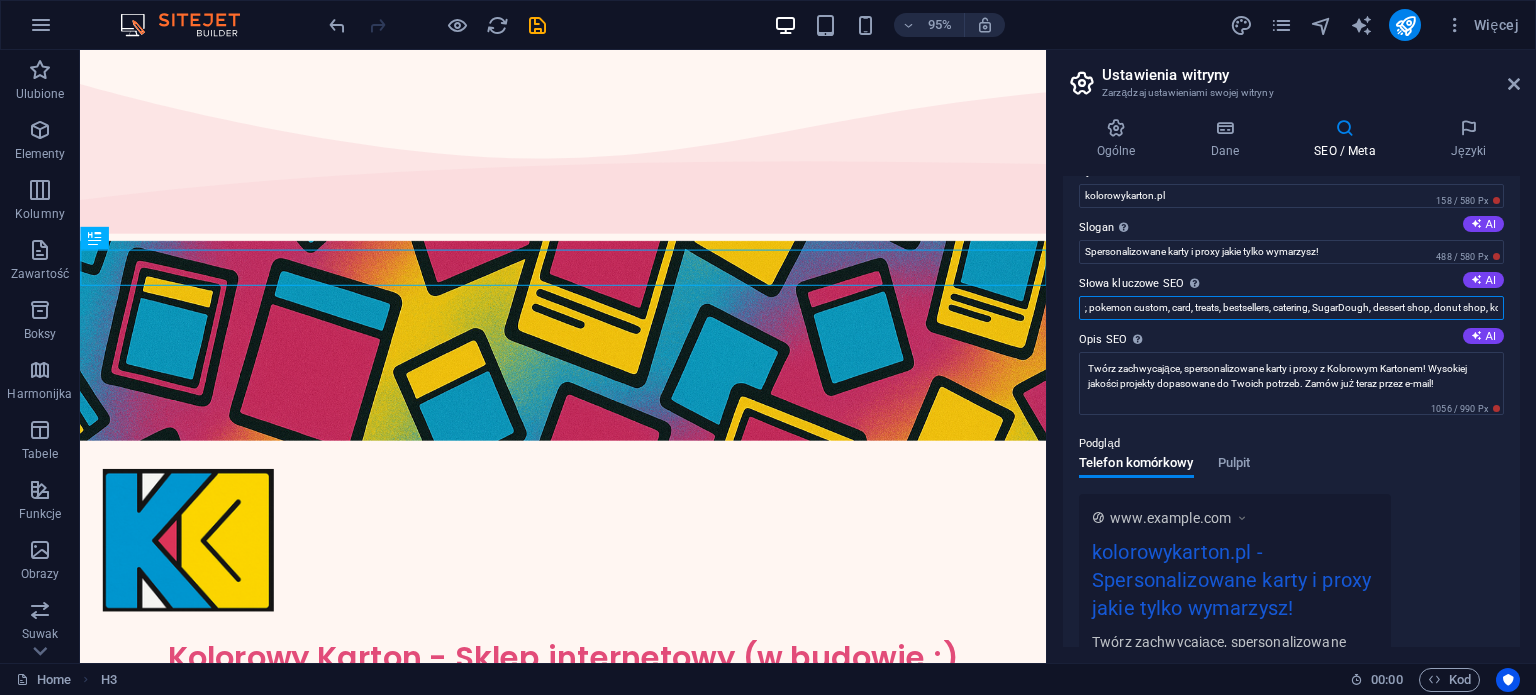 scroll, scrollTop: 0, scrollLeft: 360, axis: horizontal 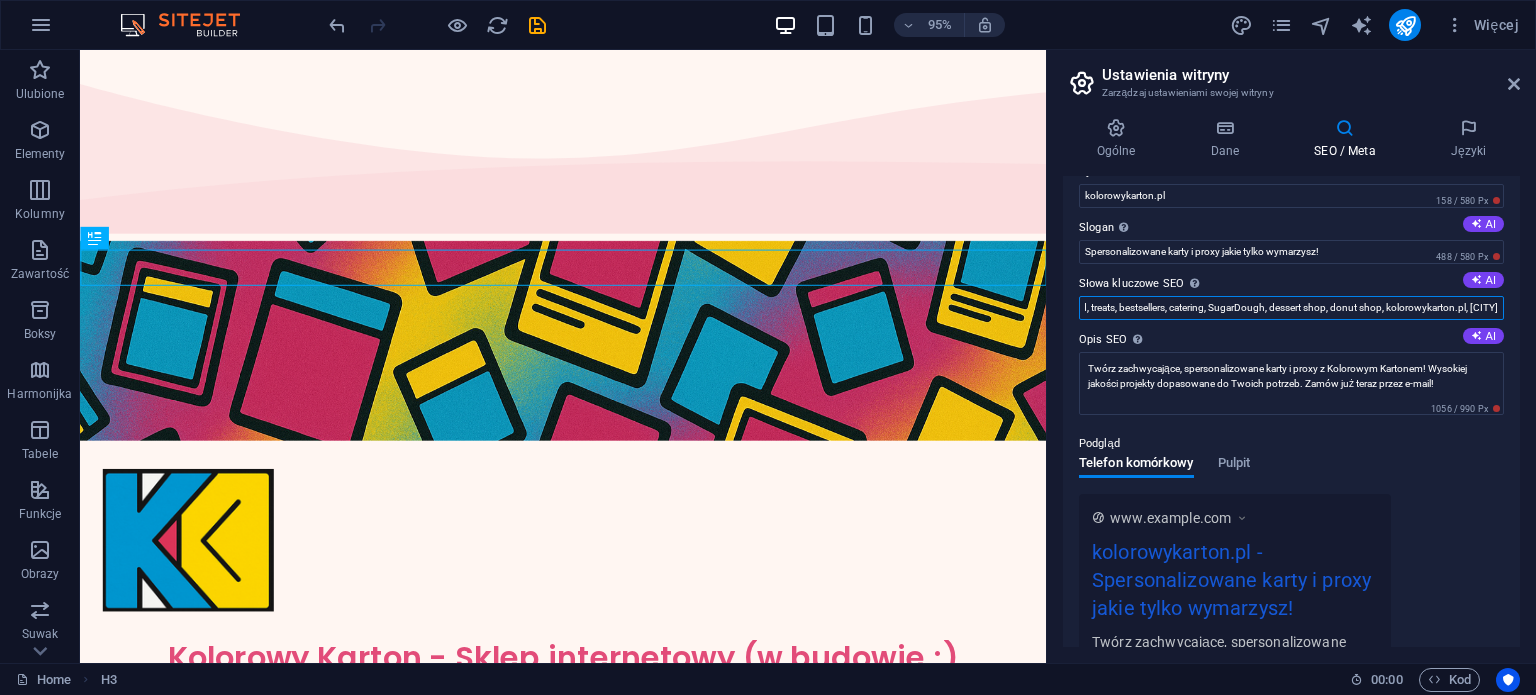 drag, startPoint x: 1084, startPoint y: 311, endPoint x: 1464, endPoint y: 325, distance: 380.2578 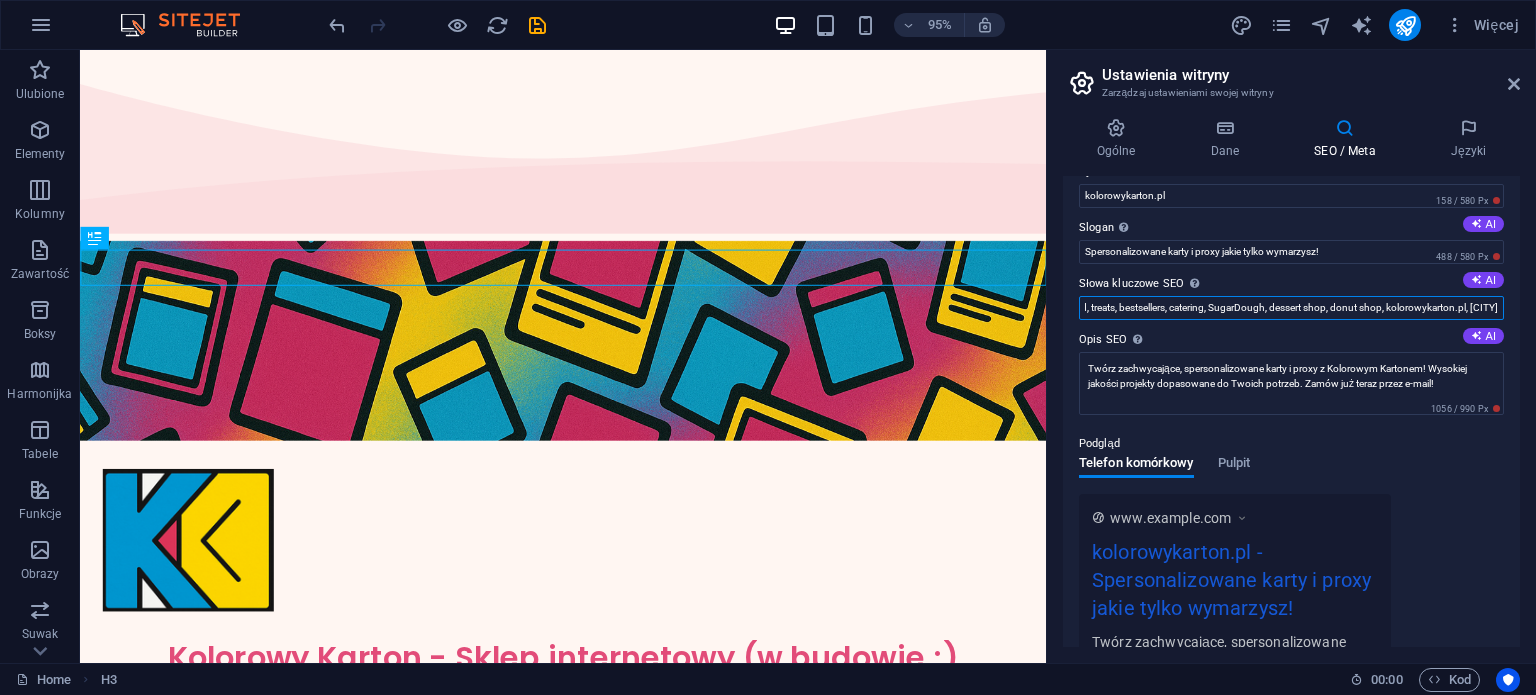 click on "Tytuł SEO Tytuł Twojej witryny - spraw, aby wyróżniała się w wynikach wyszukiwania. AI kolorowykarton.pl 158 / 580 Px Slogan Slogan Twojej witryny. AI Spersonalizowane karty i proxy jakie tylko wymarzysz! 488 / 580 Px Słowa kluczowe SEO Rozdzielana przecinkami lista słów kluczowych reprezentujących Twoją witrynę. AI proxy, custom, mtg, mtg proxy, pokemon, pokemon proxy, pokemon custom, card, treats, bestsellers, catering, SugarDough, dessert shop, donut shop, kolorowykarton.pl, Berlin Opis SEO Opisz zawartość swojej witryny - ma to kluczowe znaczenie dla wyszukiwarek i SEO! AI Twórz zachwycające, spersonalizowane karty i proxy z Kolorowym Kartonem! Wysokiej jakości projekty dopasowane do Twoich potrzeb. Zamów już teraz przez e-mail! 1056 / 990 Px Podgląd Telefon komórkowy Pulpit www.example.com kolorowykarton.pl - Spersonalizowane karty i proxy jakie tylko wymarzysz! Ustawienia Noindex Poinstruuj wyszukiwarki, aby wykluczyły tę witrynę z wyników wyszukiwania. Responsywność Metatagi" at bounding box center [1291, 411] 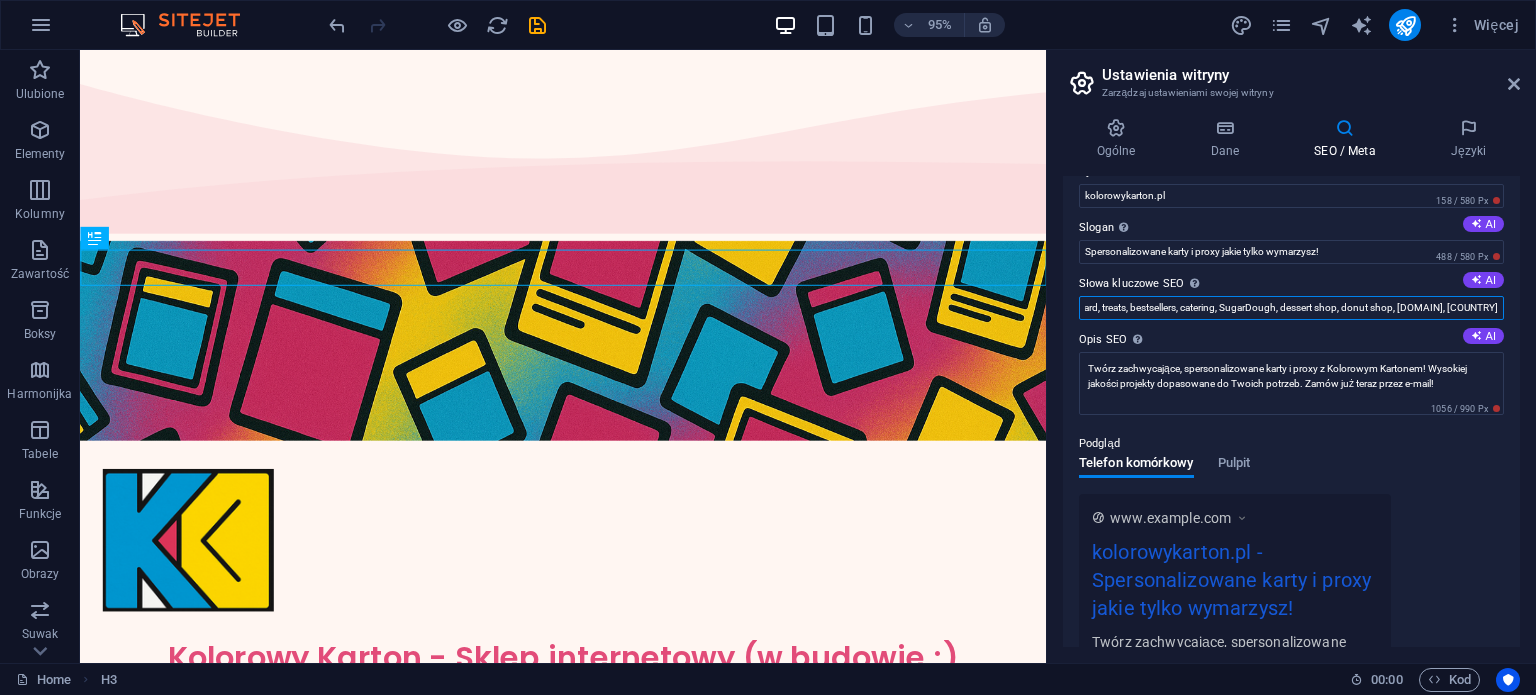 scroll, scrollTop: 0, scrollLeft: 367, axis: horizontal 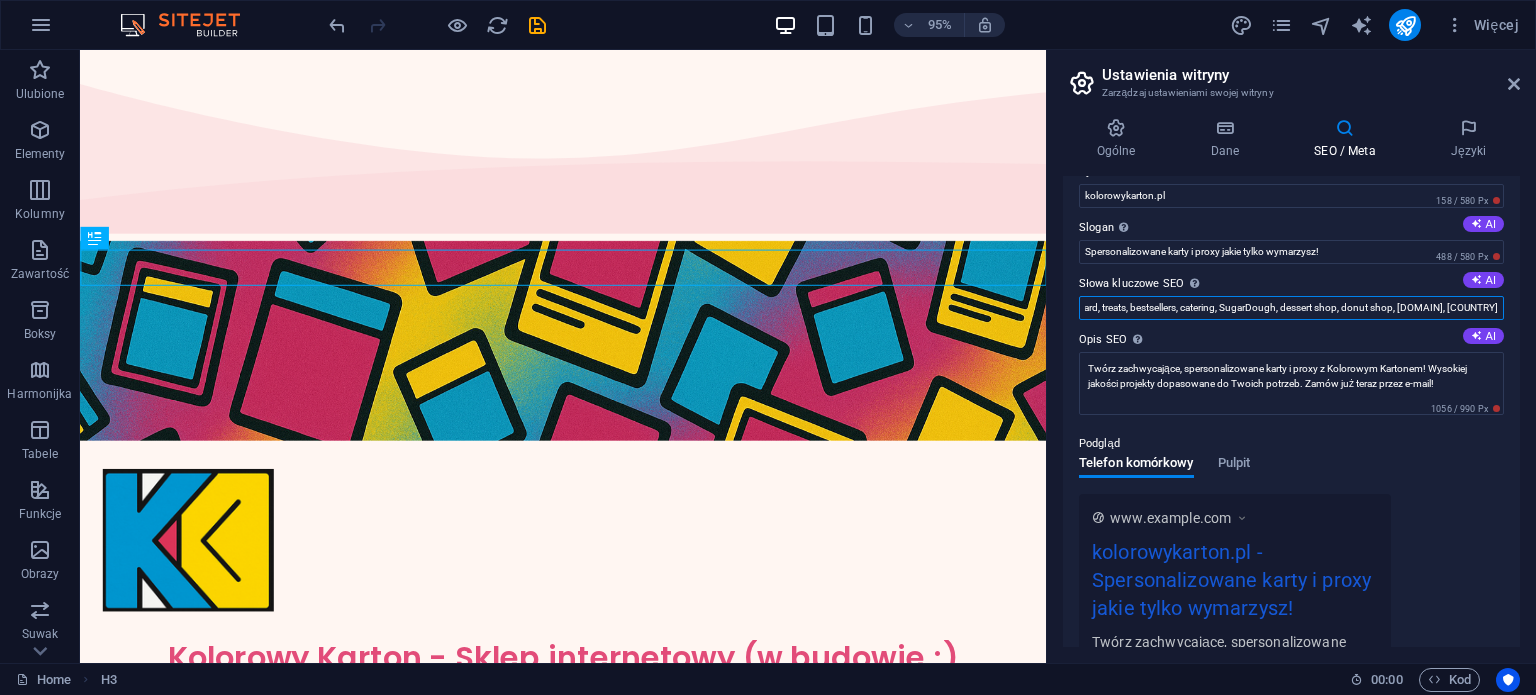 click on "proxy, custom, mtg, mtg proxy, pokemon, pokemon proxy, pokemon custom, card, treats, bestsellers, catering, SugarDough, dessert shop, donut shop, kolorowykarton.pl,  Polska" at bounding box center (1291, 308) 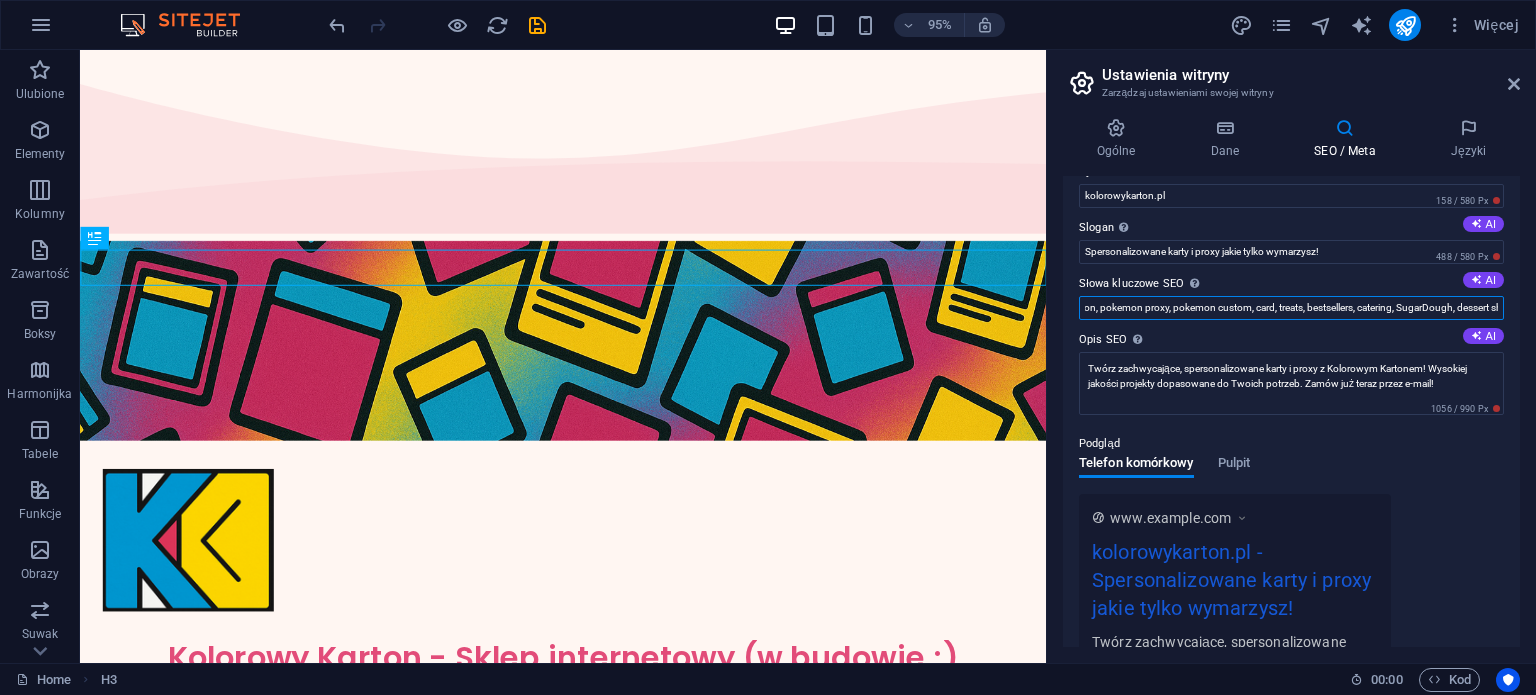 scroll, scrollTop: 0, scrollLeft: 0, axis: both 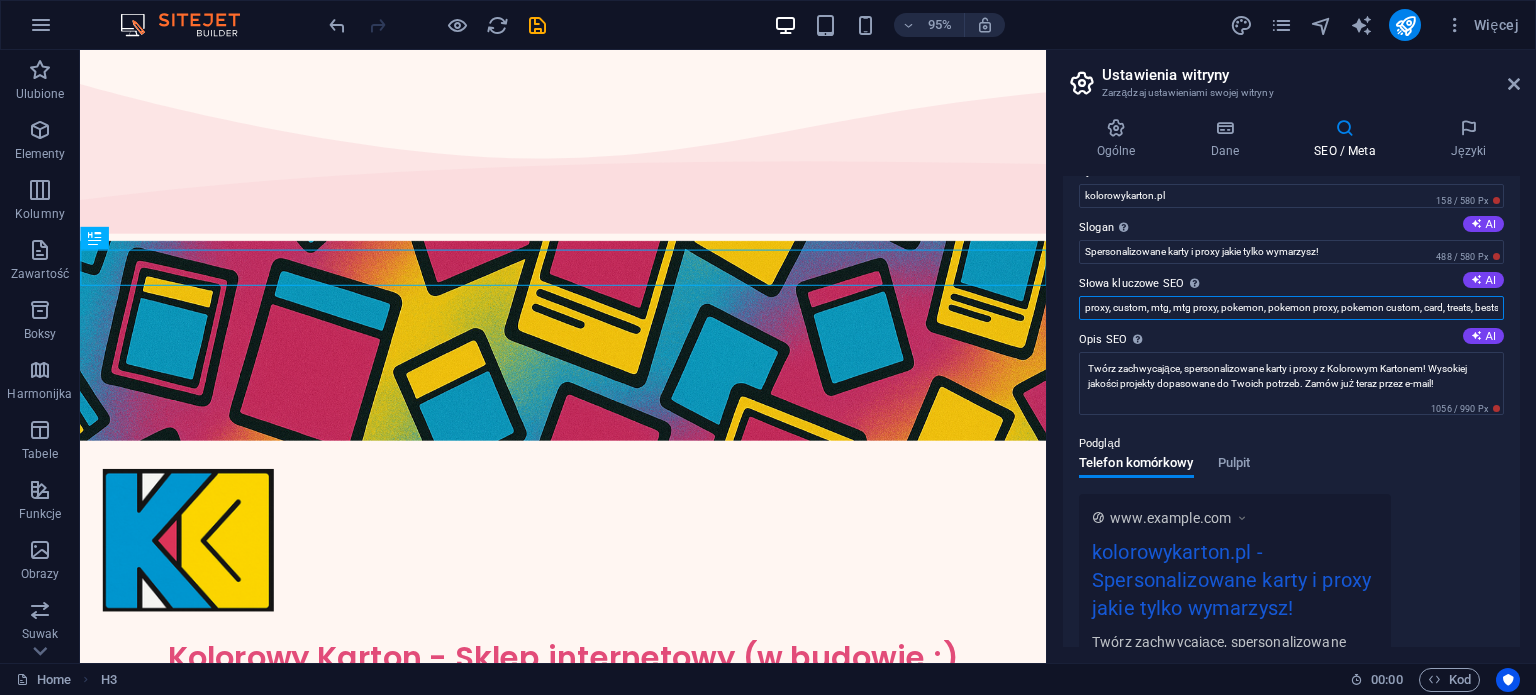 drag, startPoint x: 1495, startPoint y: 302, endPoint x: 1065, endPoint y: 313, distance: 430.1407 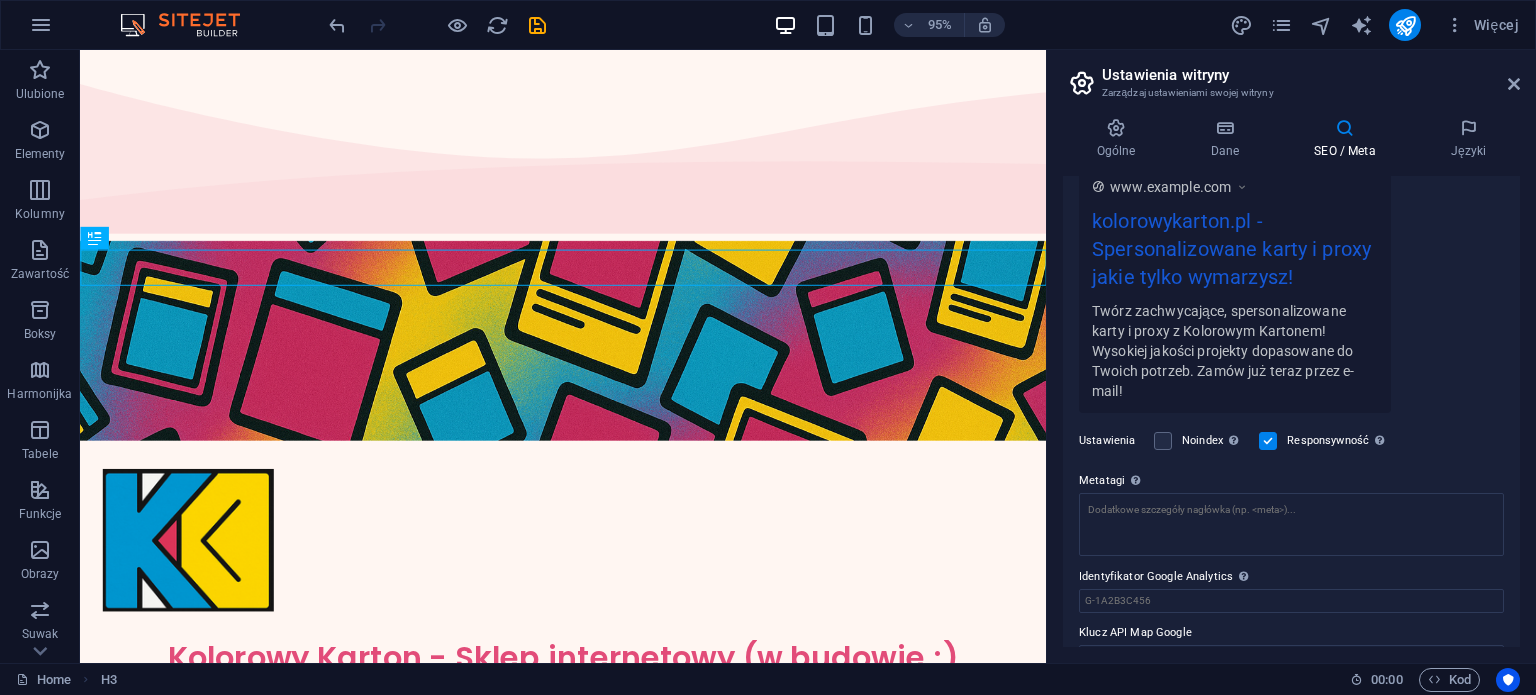 scroll, scrollTop: 399, scrollLeft: 0, axis: vertical 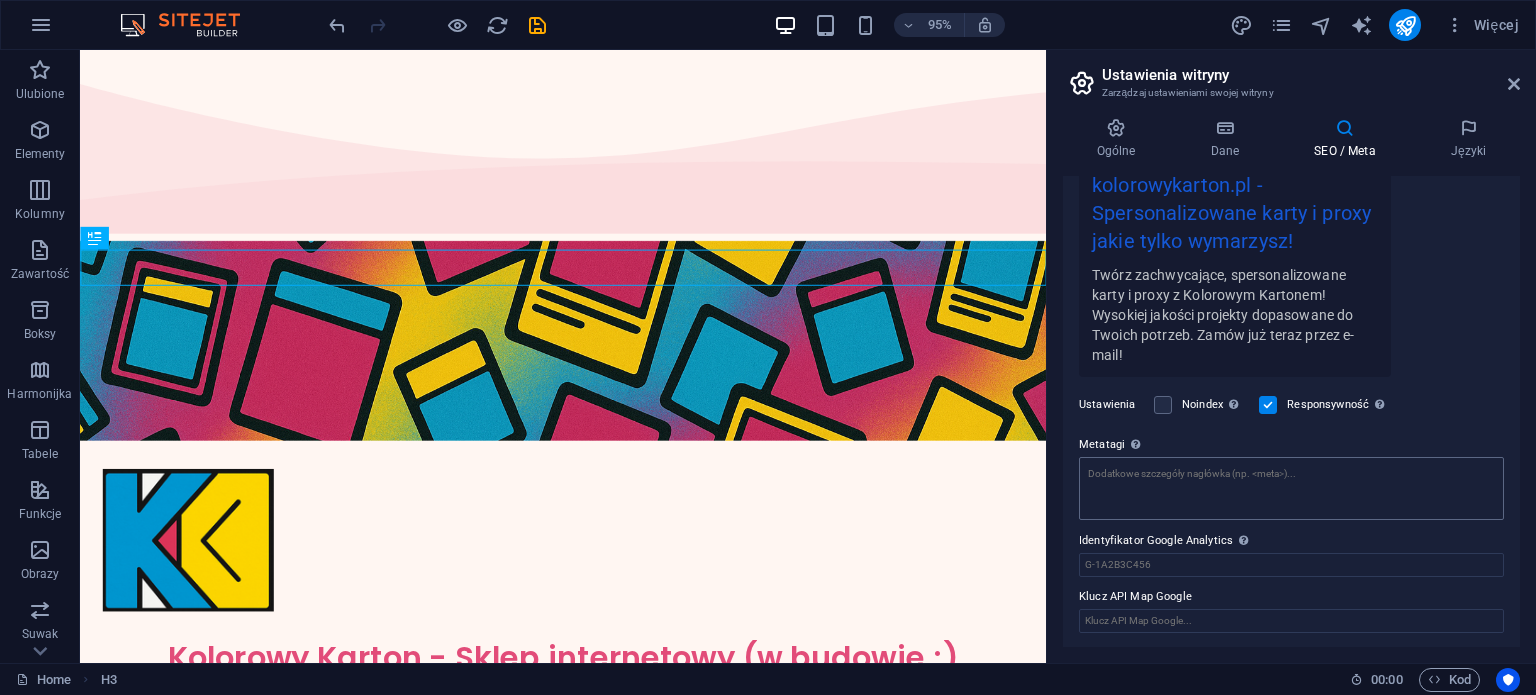 type on "proxy, custom, mtg, mtg proxy, pokemon, pokemon proxy, pokemon custom, card, treats, bestsellers, catering, SugarDough, dessert shop, donut shop, kolorowykarton.pl,  Polska" 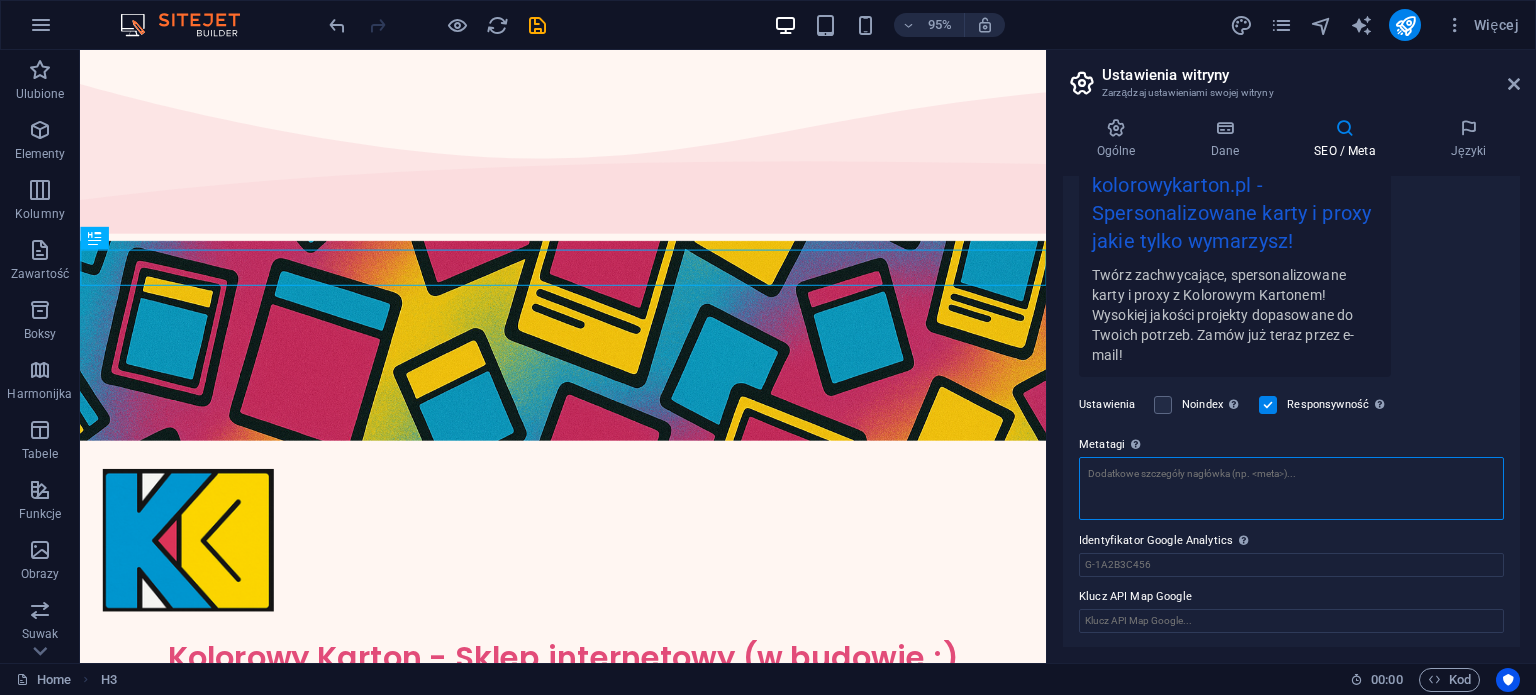 click on "Metatagi Wpisz tutaj kod HTML, który zostanie umieszczony wewnątrz tagów  Twojej witryny. Pamiętaj, że Twoja witryna może nie działać, jeśli zamieścisz kod z błędami." at bounding box center [1291, 488] 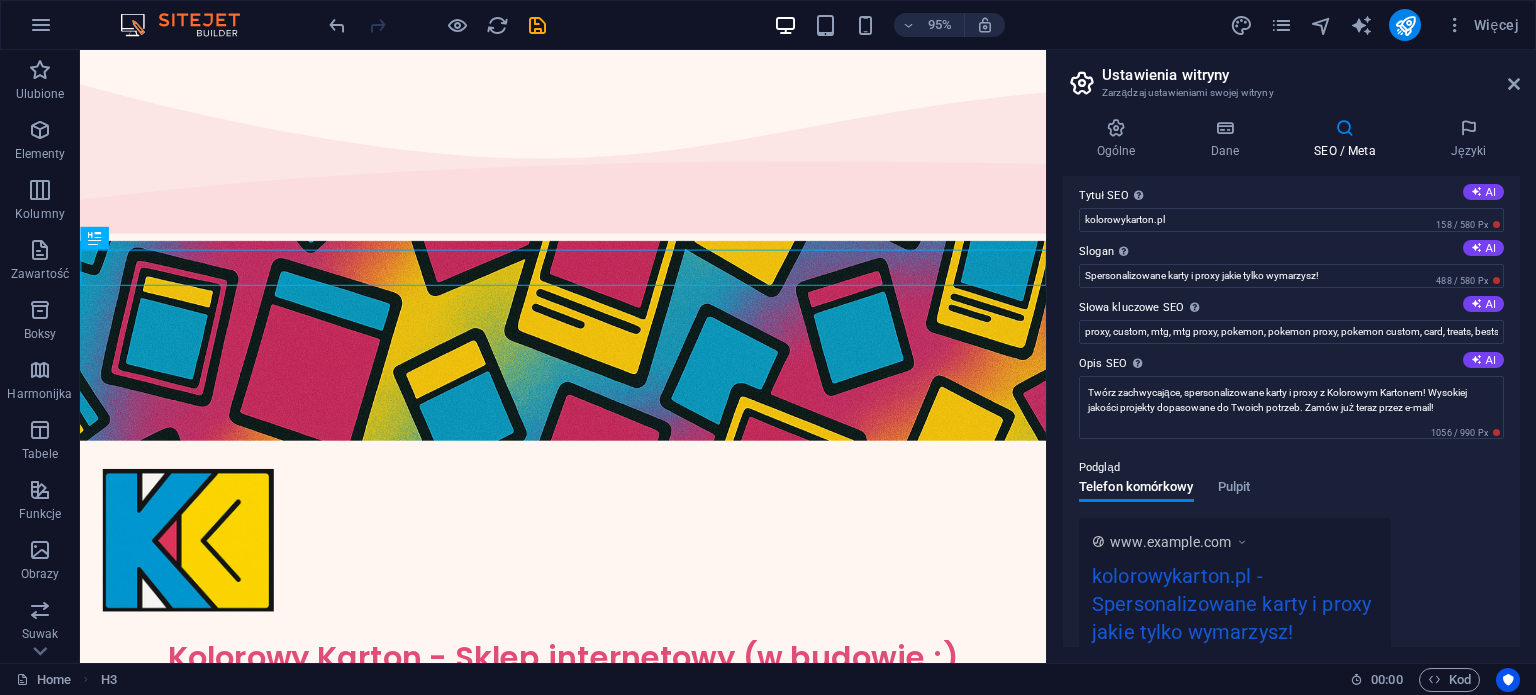 scroll, scrollTop: 0, scrollLeft: 0, axis: both 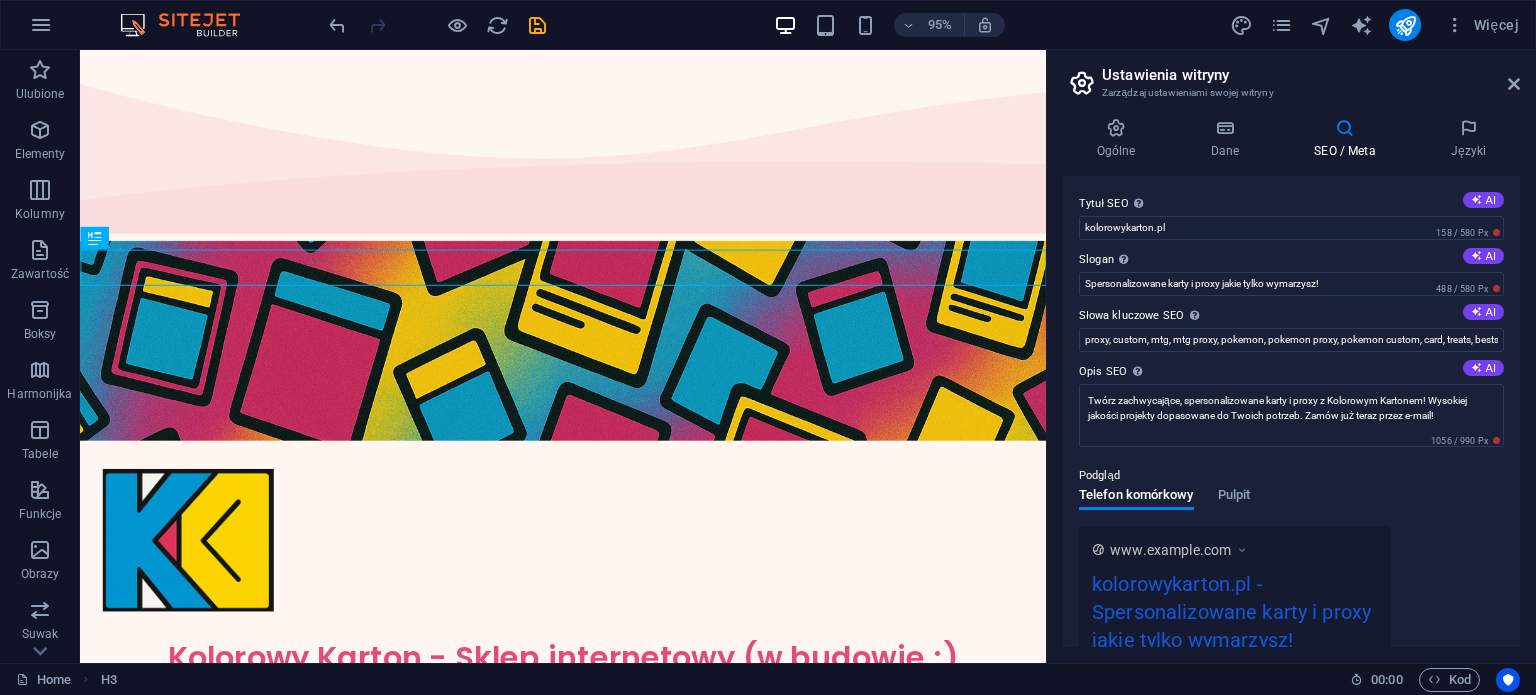 click at bounding box center [1345, 128] 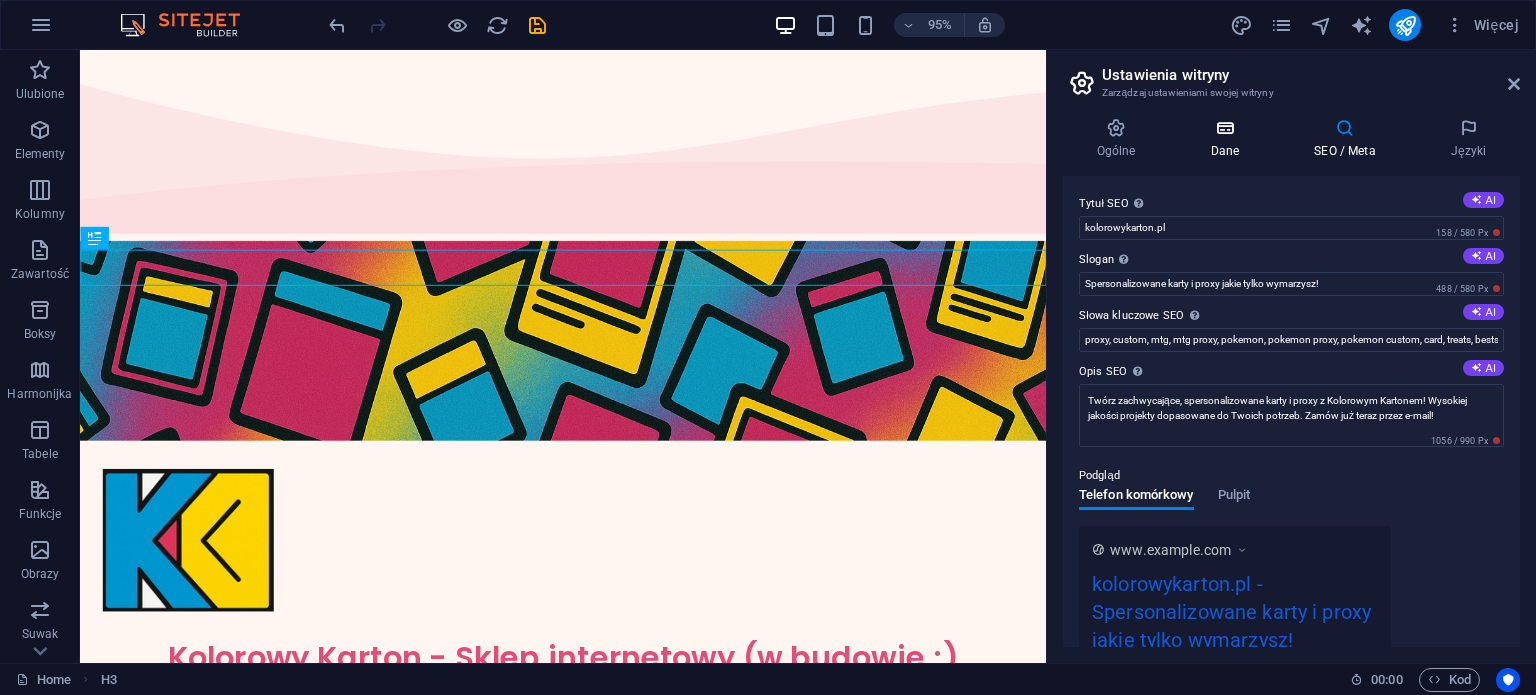 click at bounding box center (1225, 128) 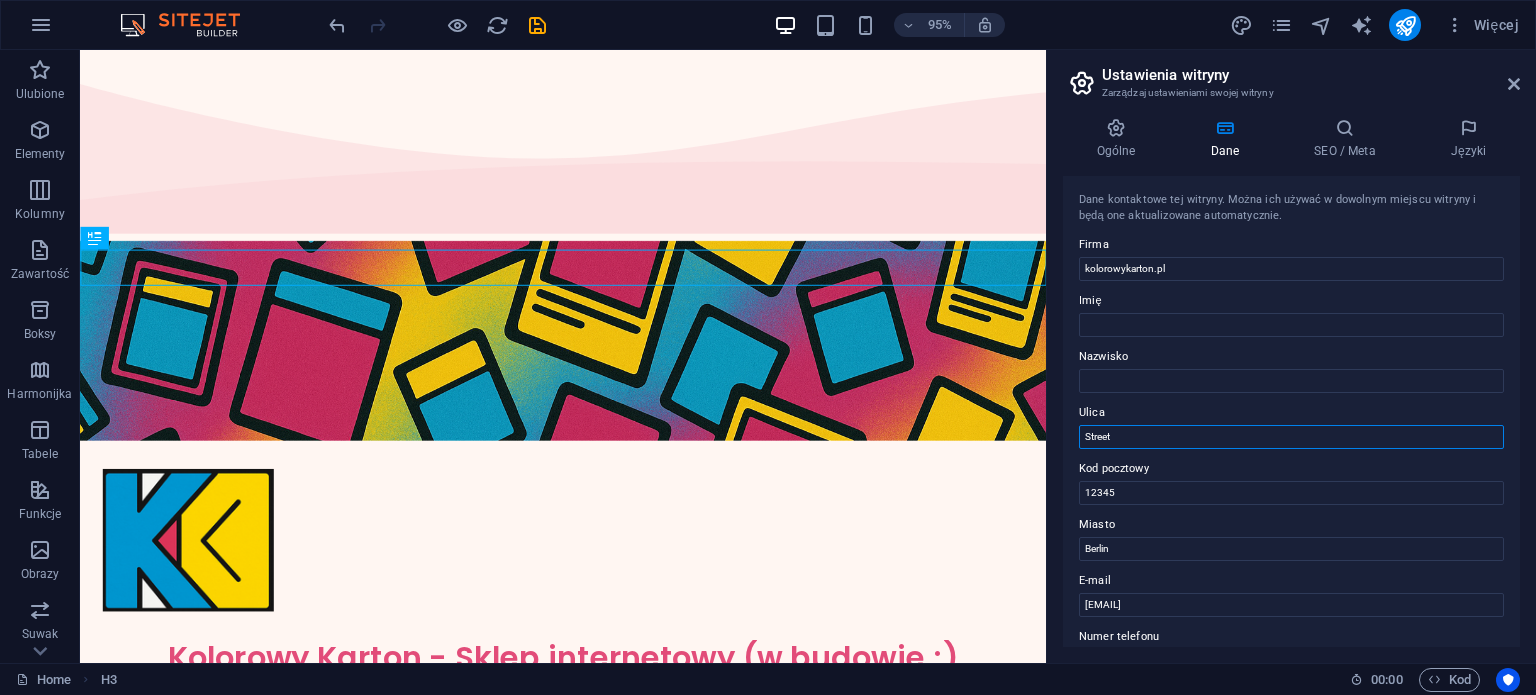 drag, startPoint x: 1131, startPoint y: 432, endPoint x: 1078, endPoint y: 441, distance: 53.75872 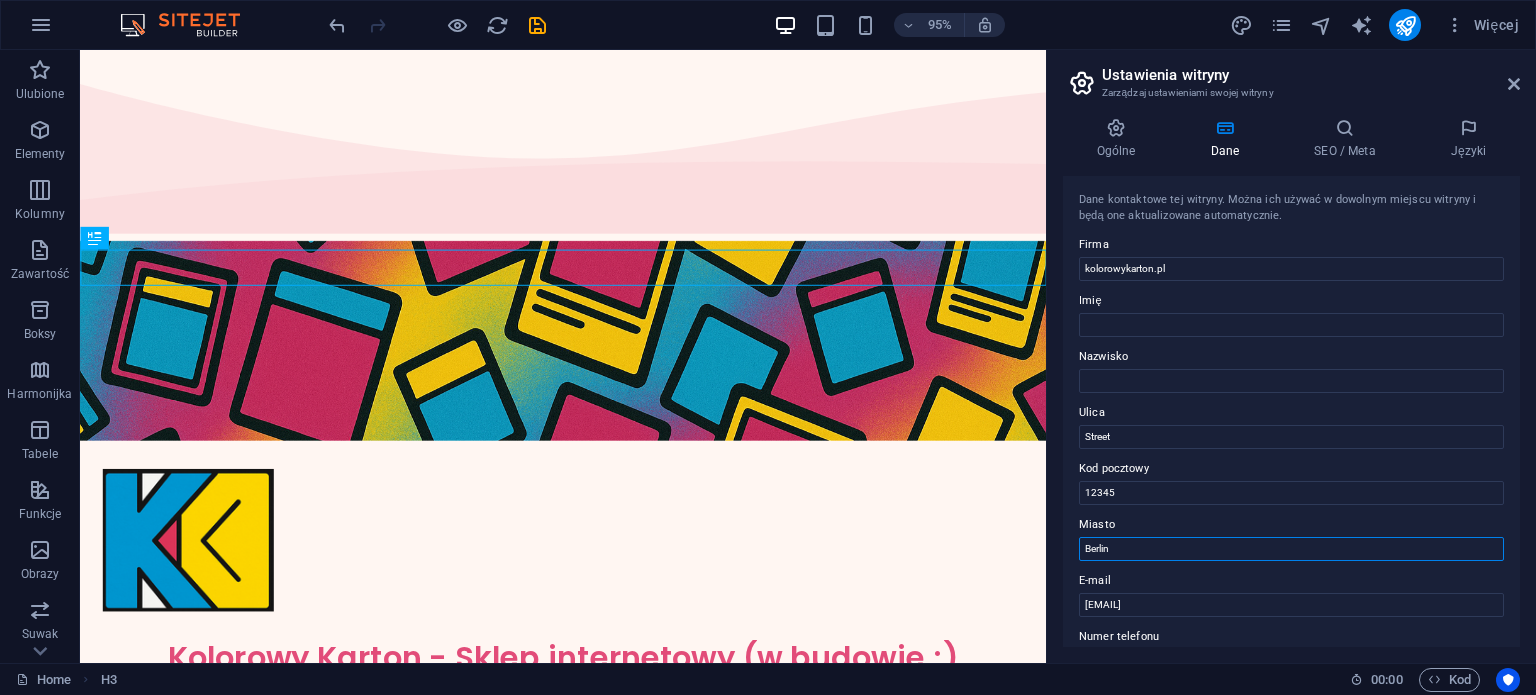 drag, startPoint x: 1120, startPoint y: 547, endPoint x: 1062, endPoint y: 552, distance: 58.21512 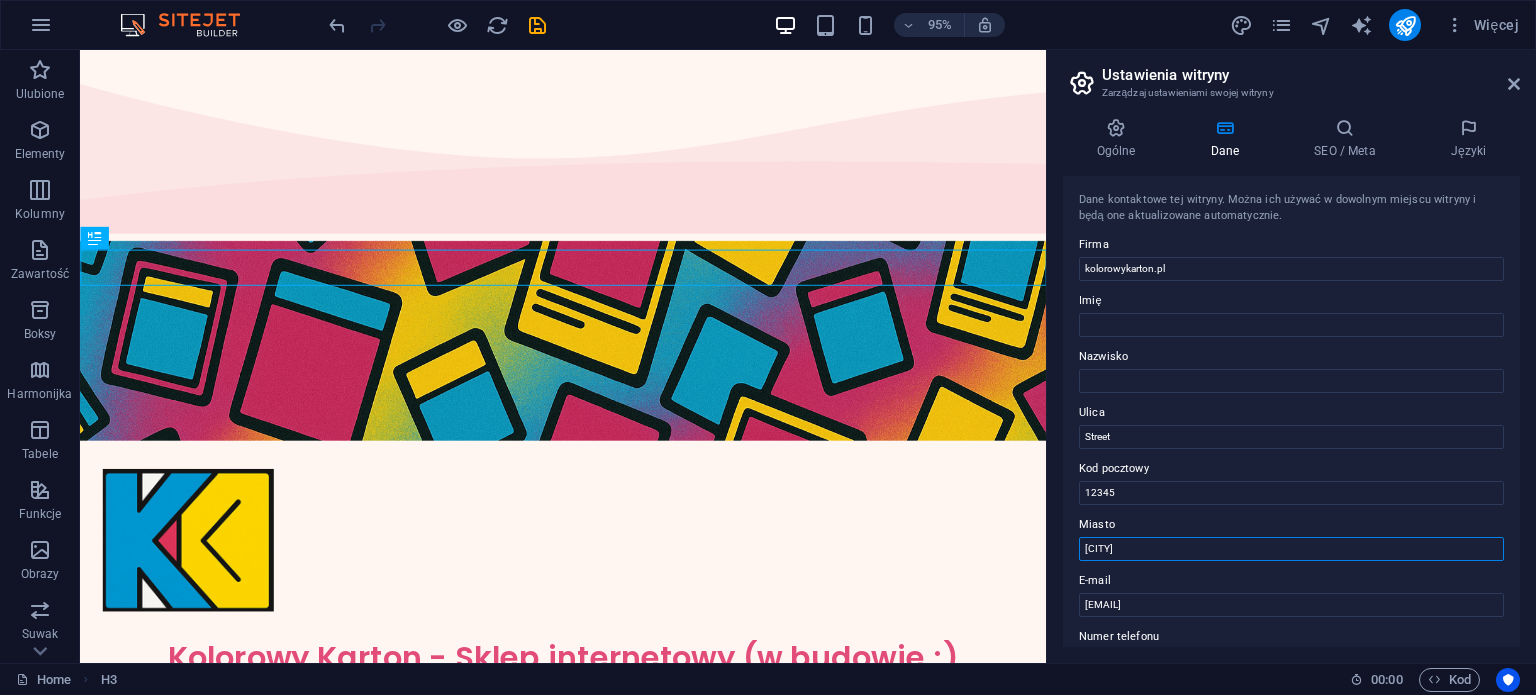 type on "[CITY]" 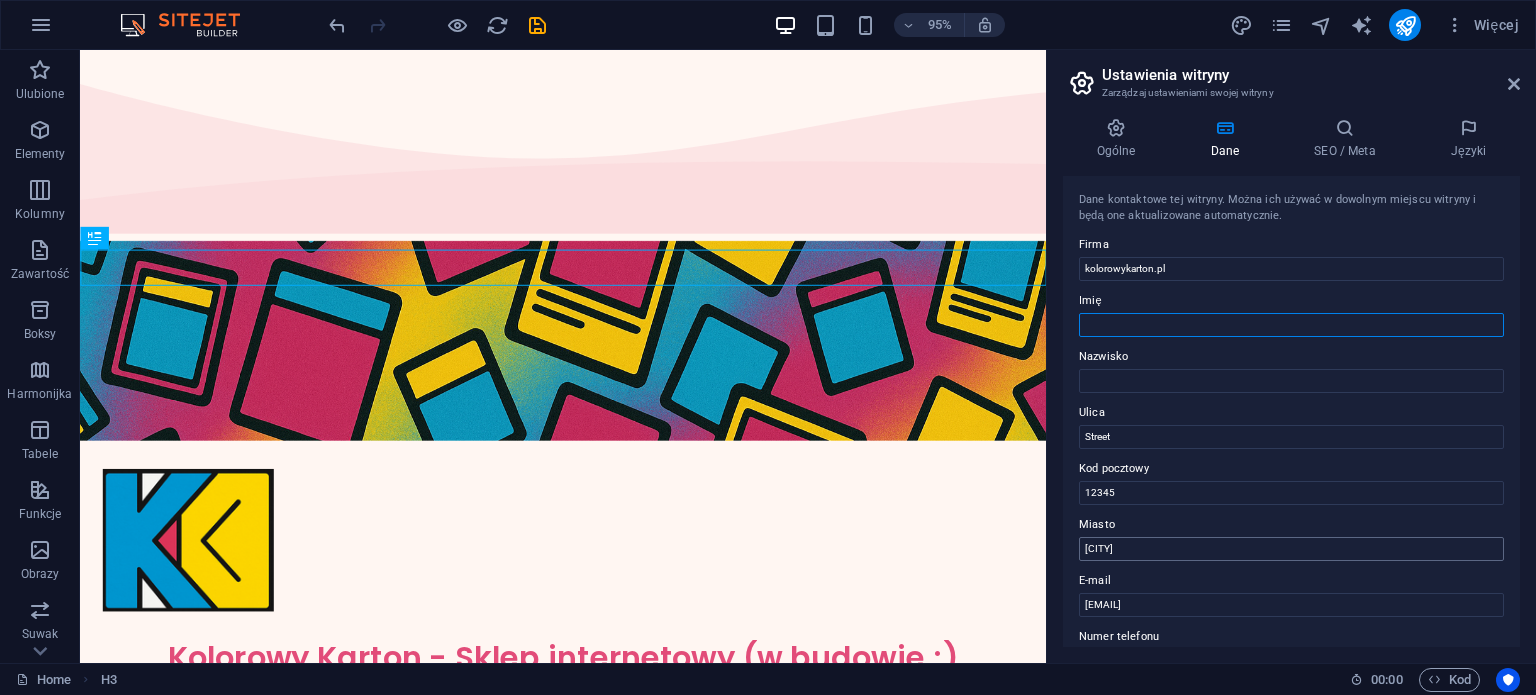 type on "[FIRST]" 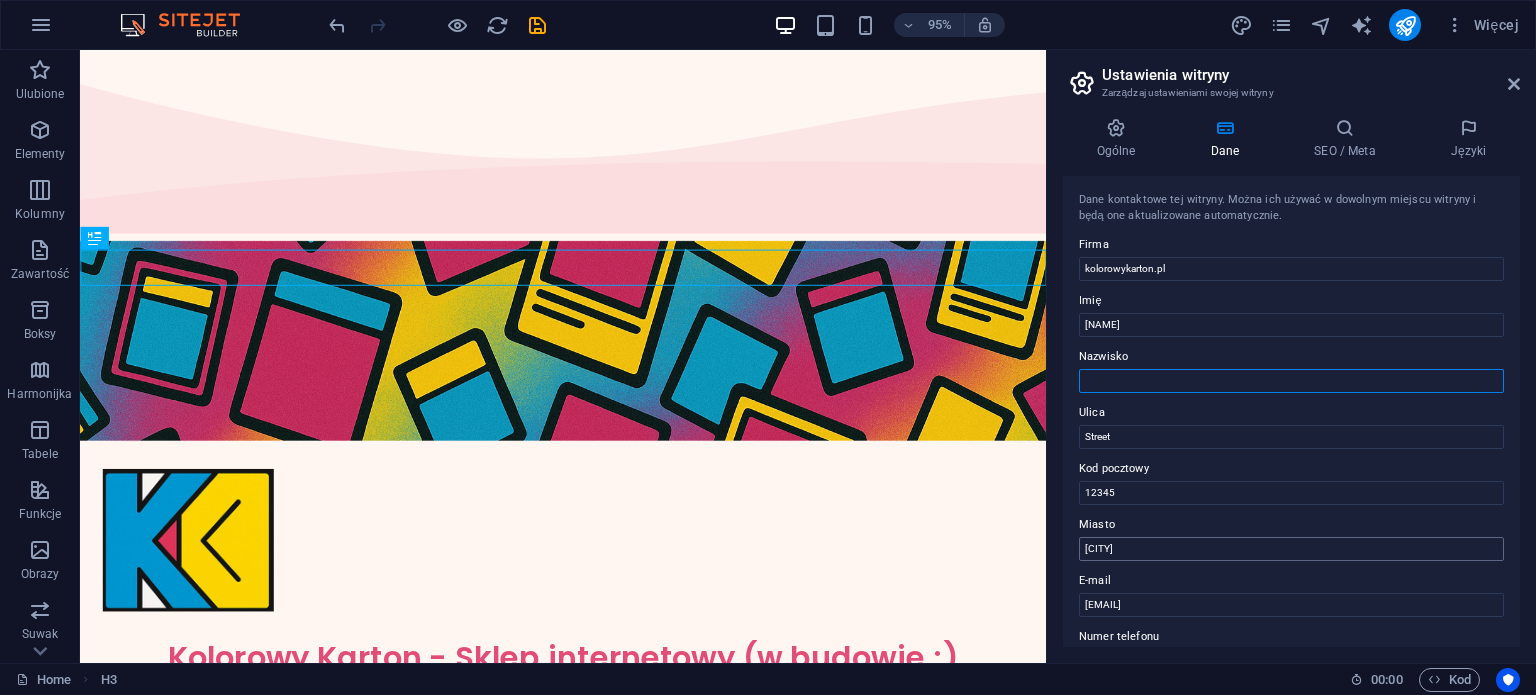 type on "[LAST]" 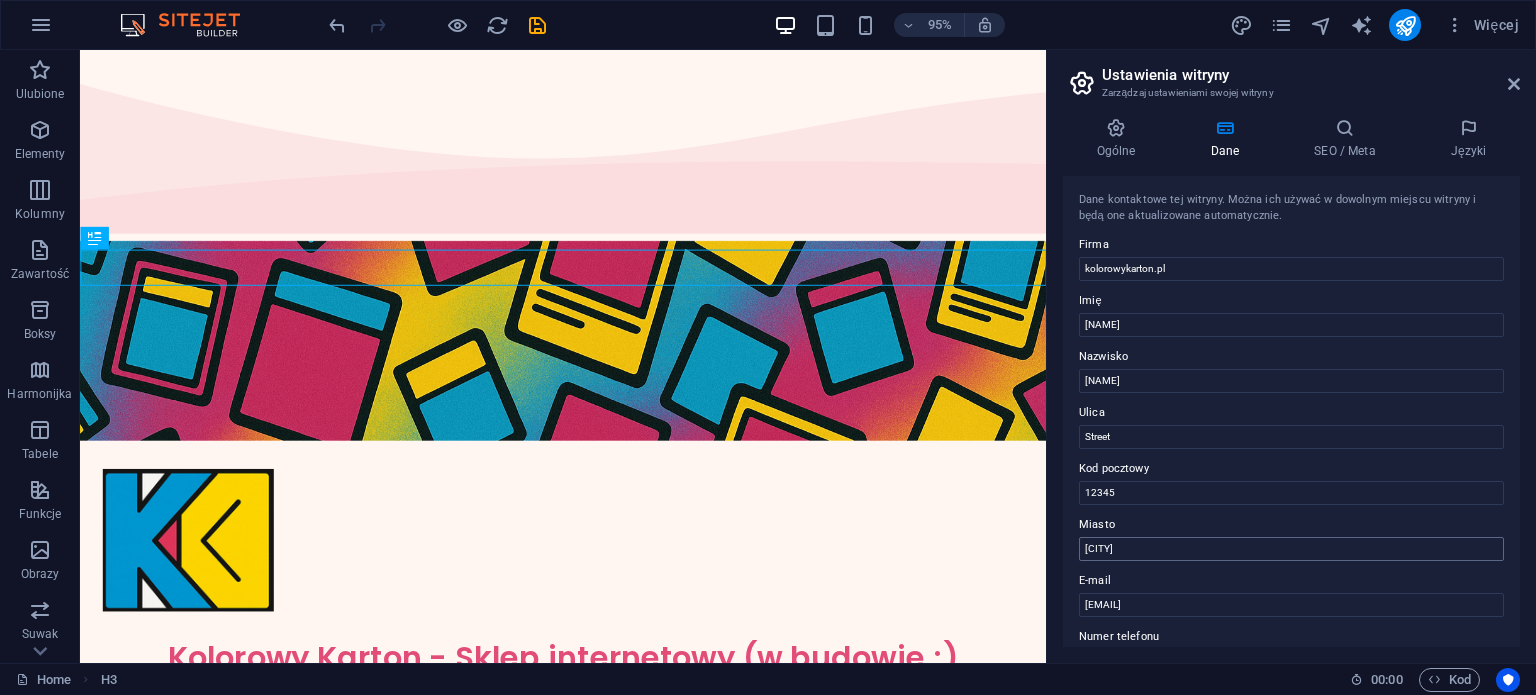 type on "[PHONE]" 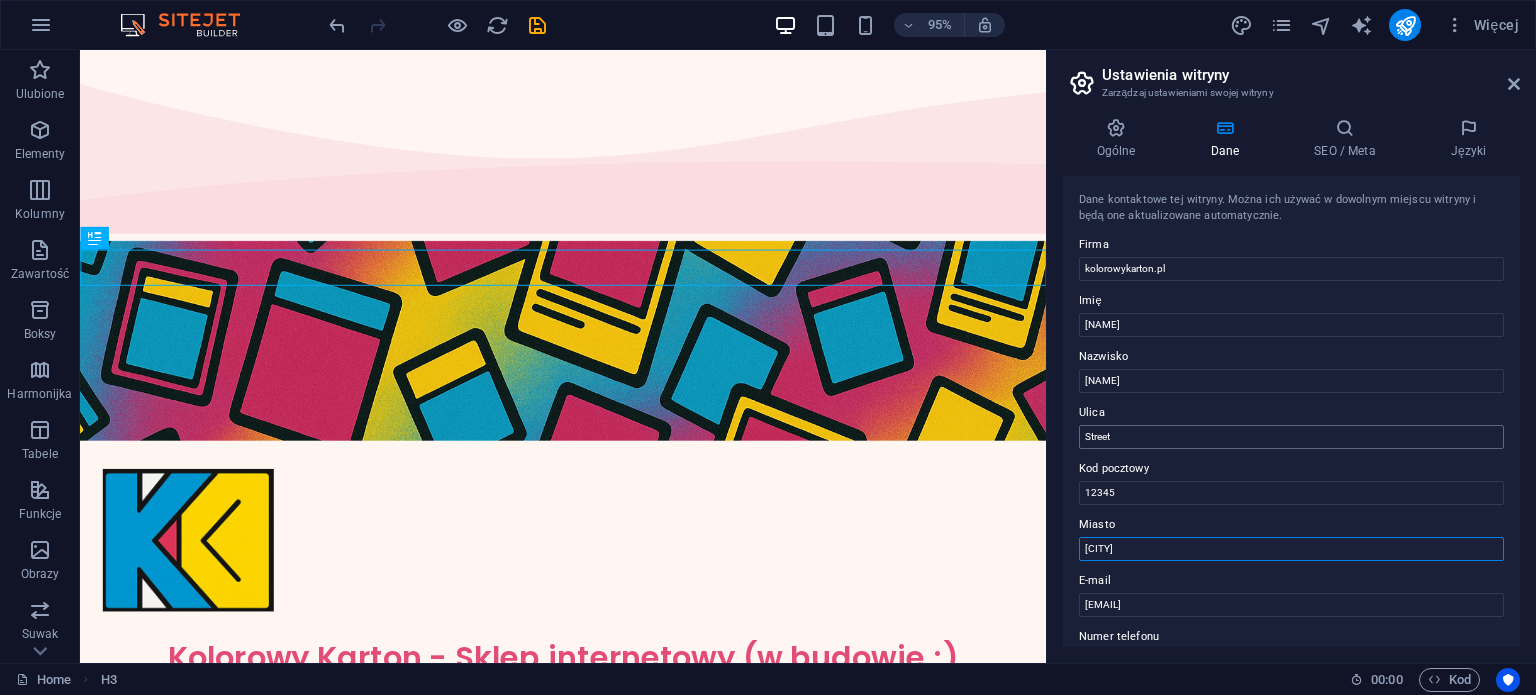 type on "[CITY]" 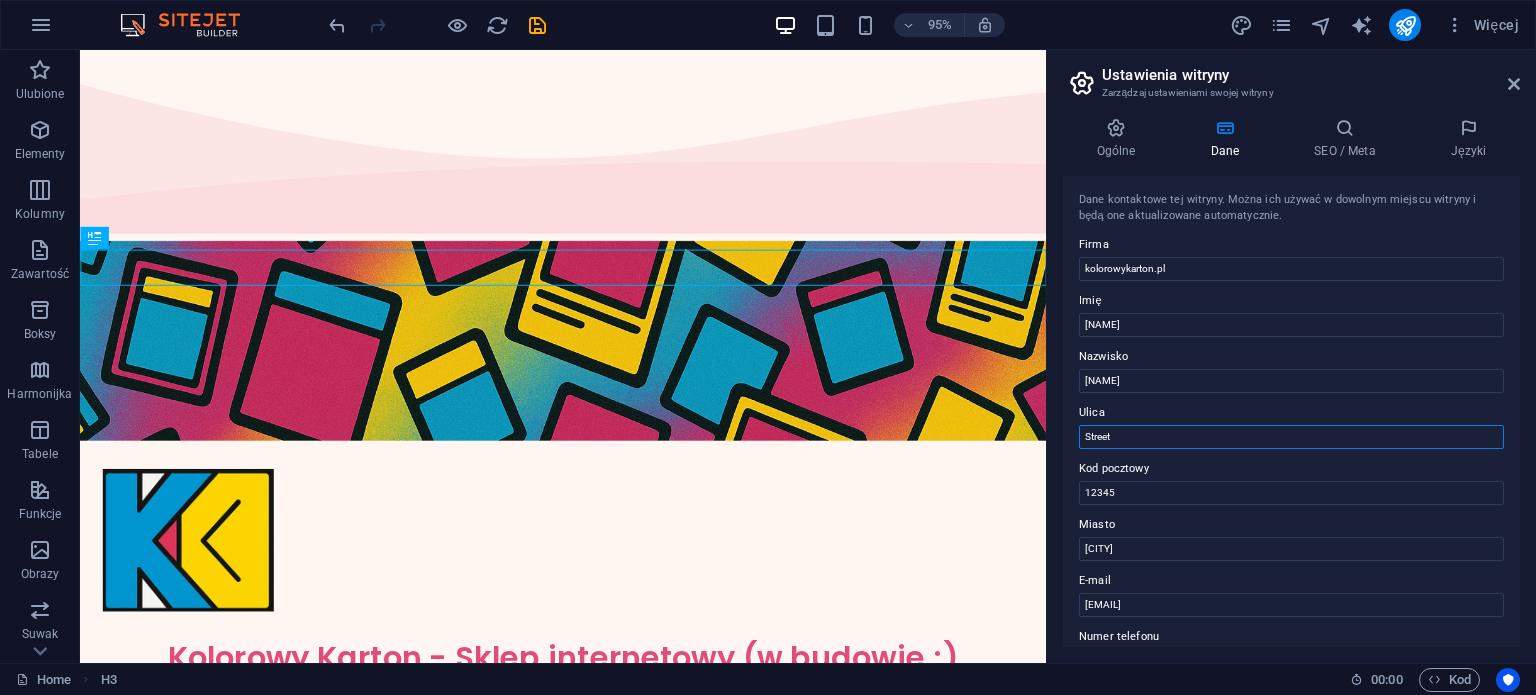 drag, startPoint x: 1139, startPoint y: 431, endPoint x: 1069, endPoint y: 432, distance: 70.00714 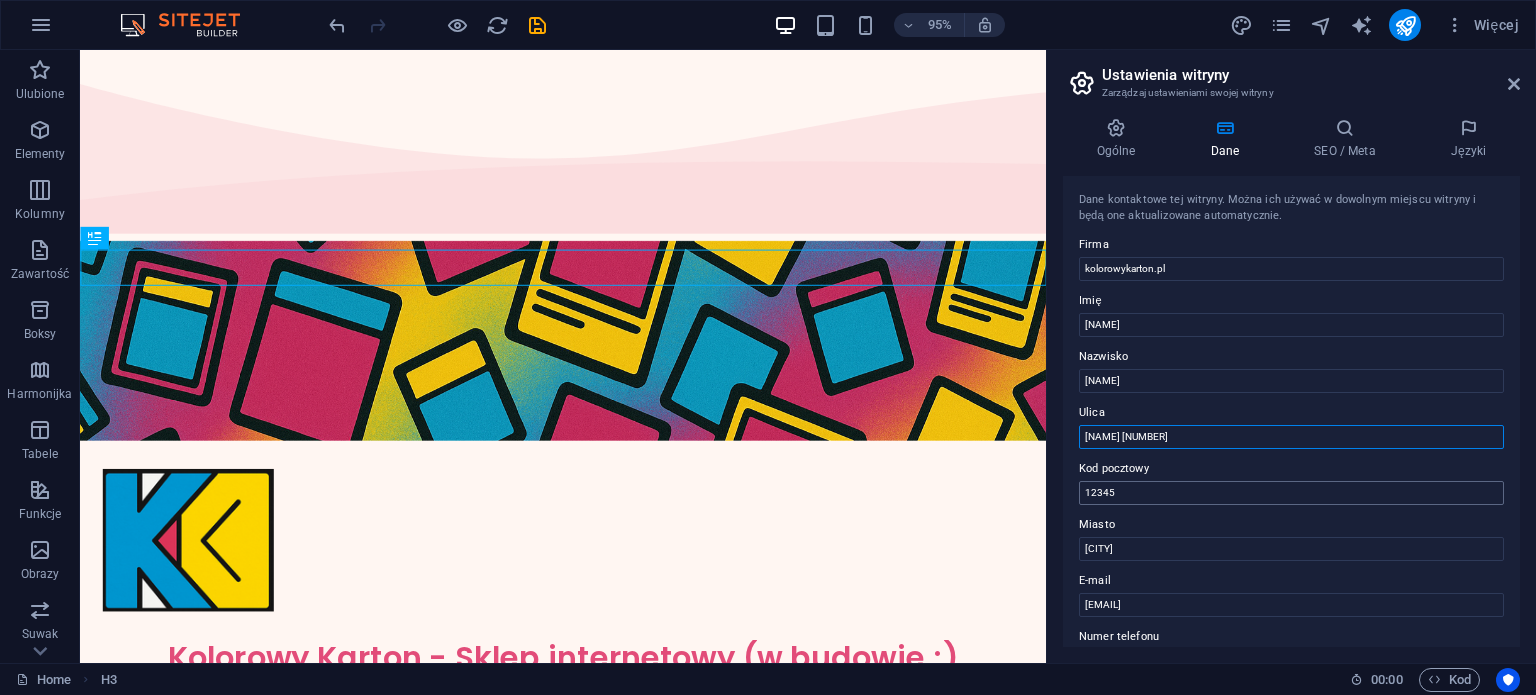 type on "[NUMBER] [STREET]" 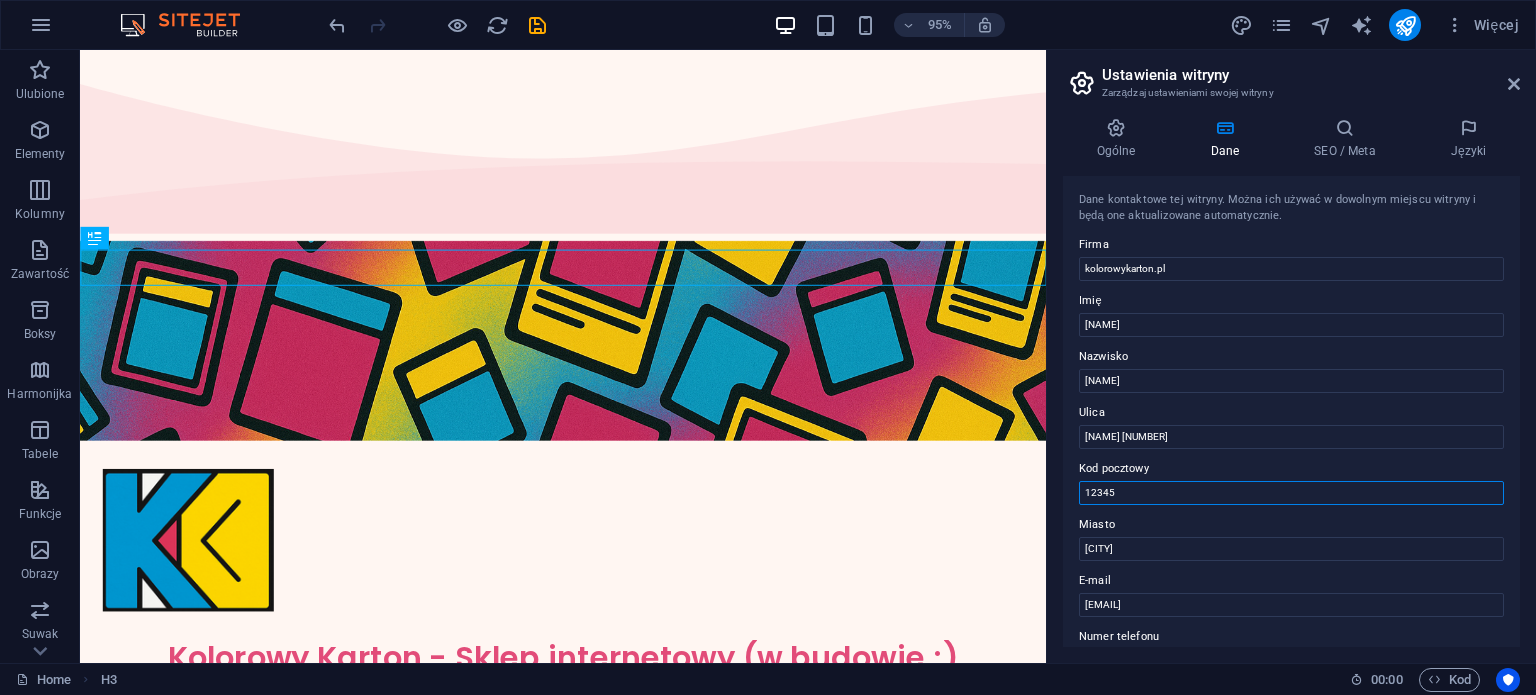 drag, startPoint x: 1136, startPoint y: 489, endPoint x: 1076, endPoint y: 493, distance: 60.133186 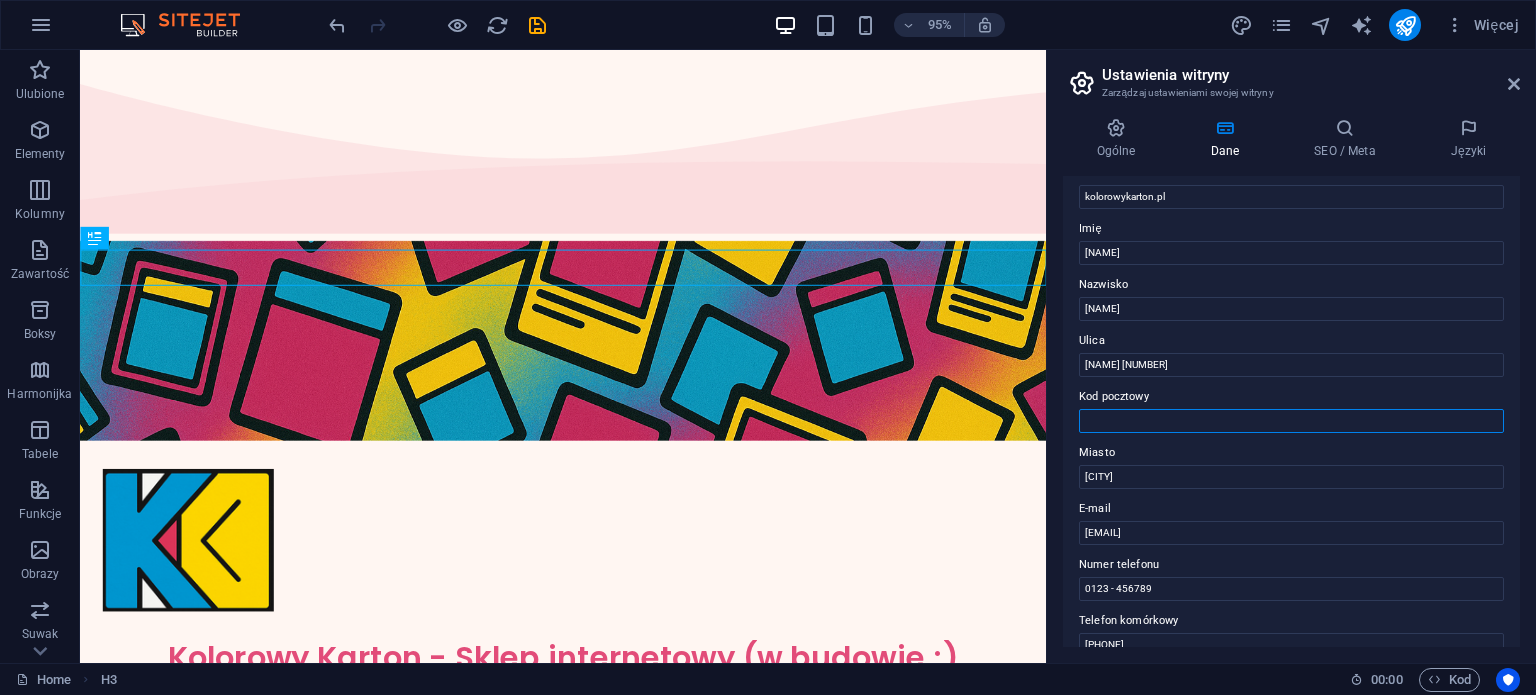 scroll, scrollTop: 101, scrollLeft: 0, axis: vertical 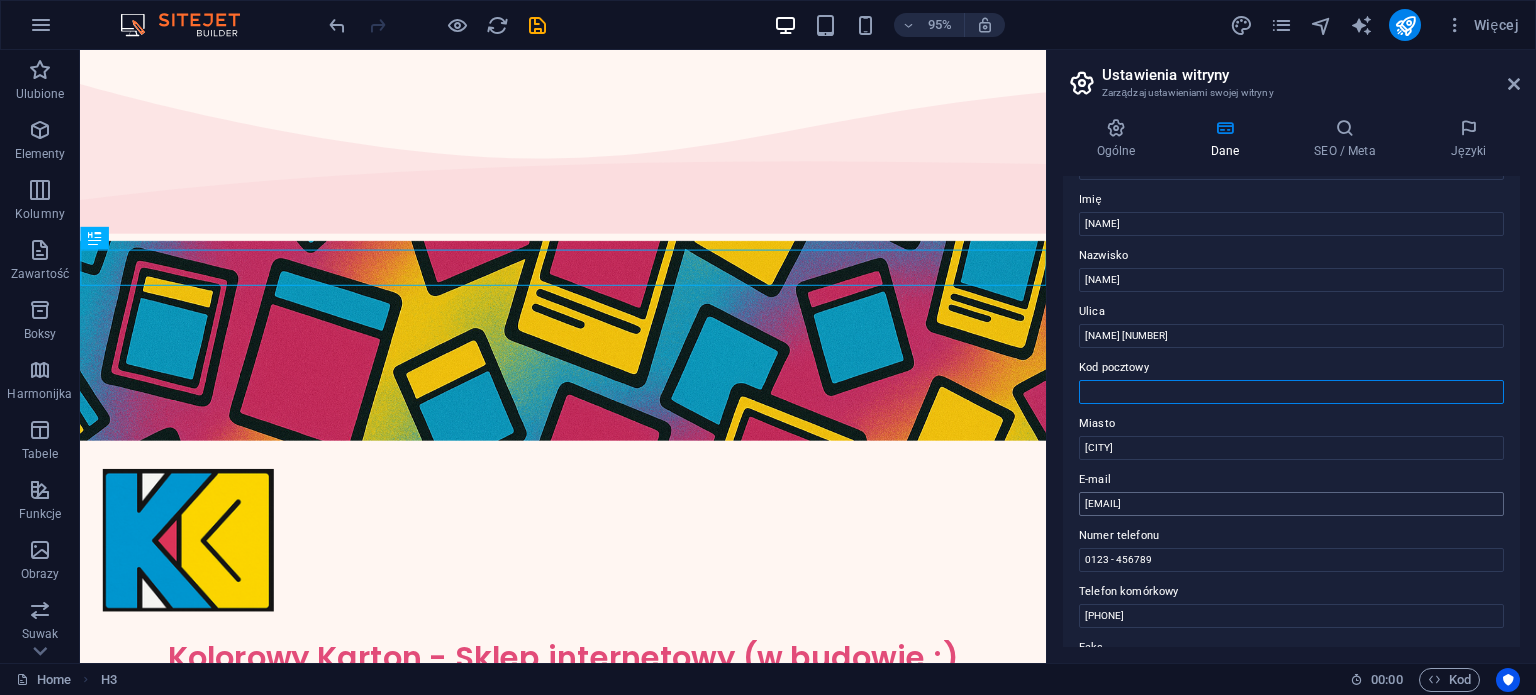 type 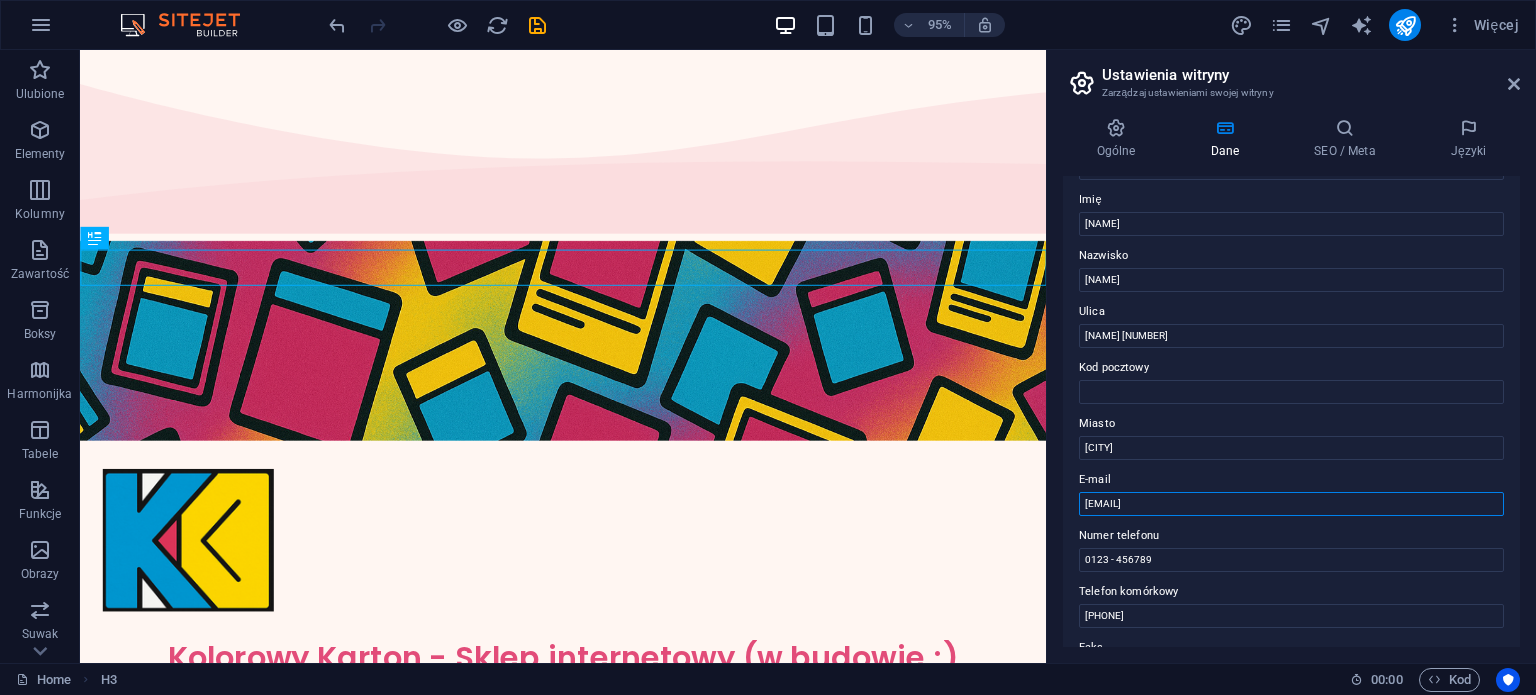 drag, startPoint x: 1411, startPoint y: 550, endPoint x: 1084, endPoint y: 524, distance: 328.032 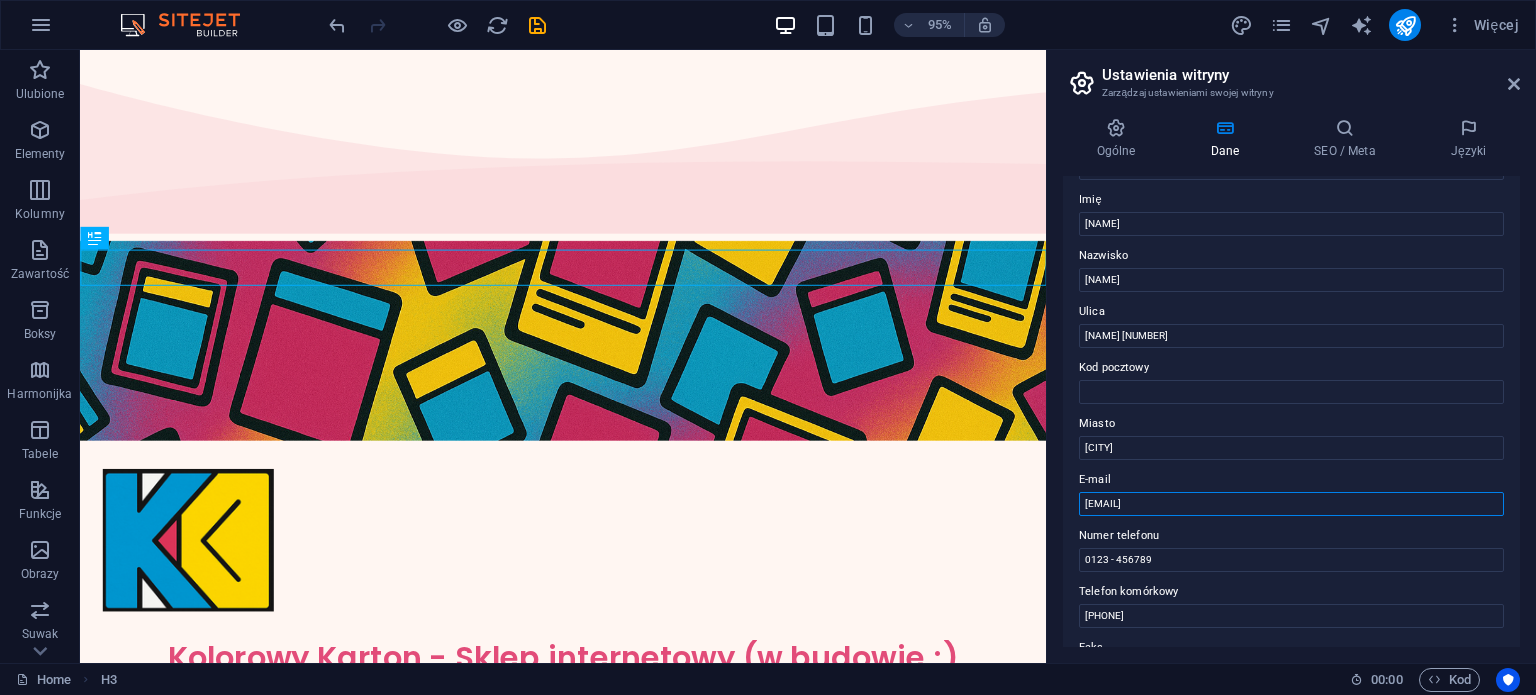 click on "db2cad036dc9ae6fdd38c9aeeb0a87@cpanel.local" at bounding box center (1291, 504) 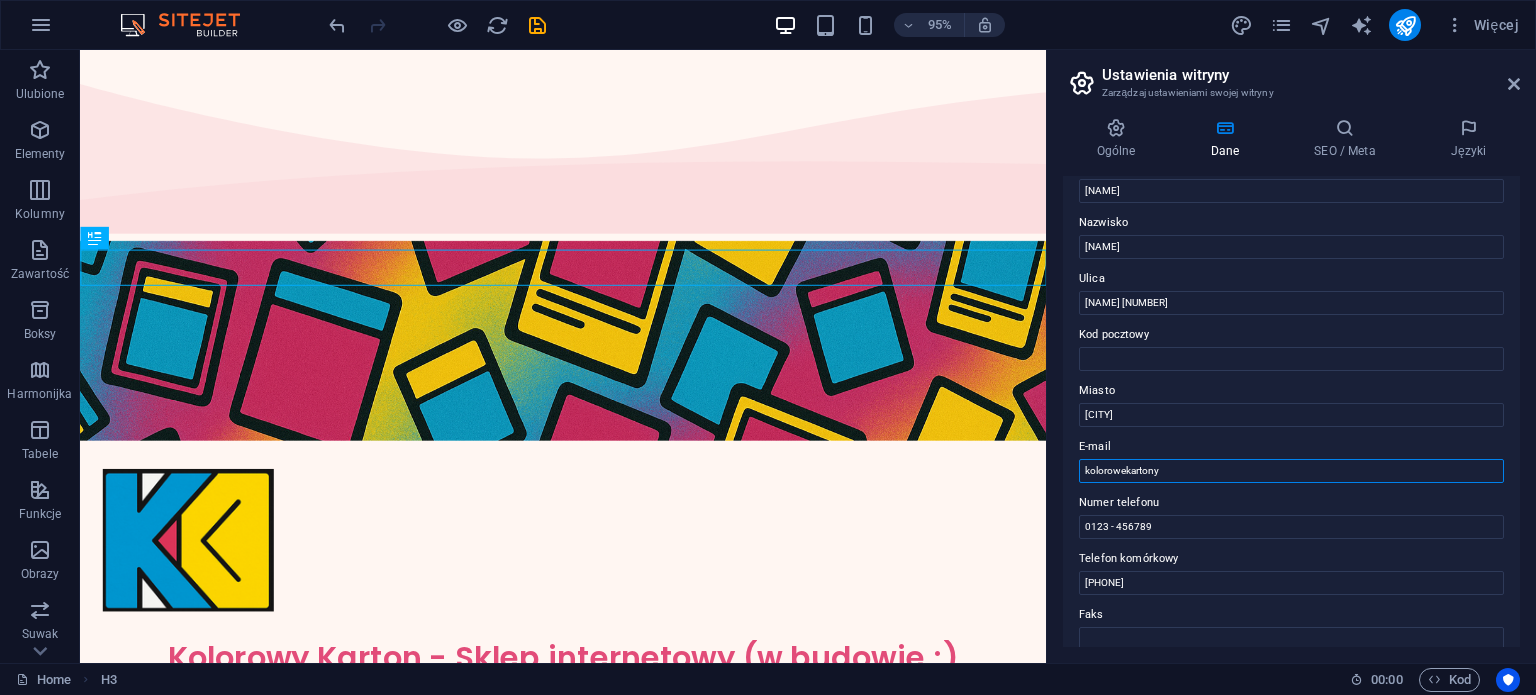 scroll, scrollTop: 137, scrollLeft: 0, axis: vertical 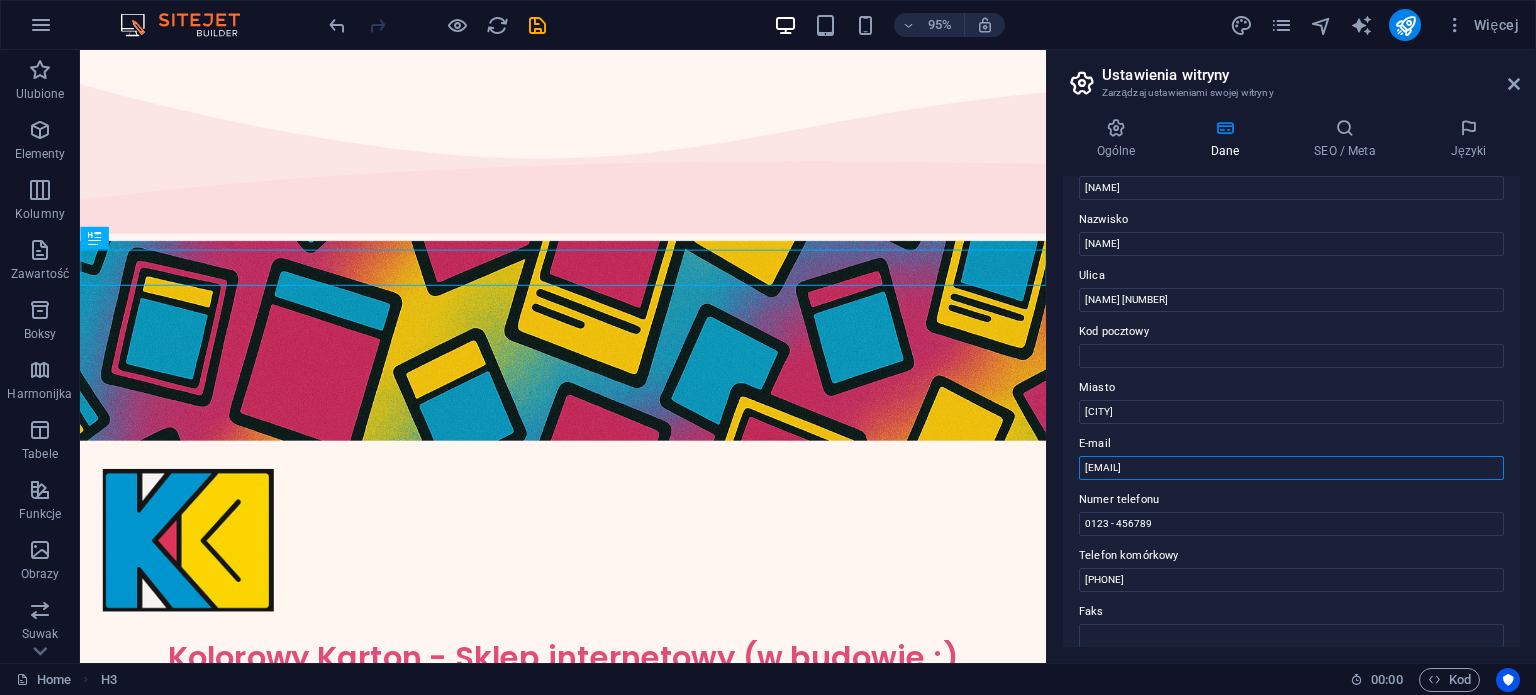 type on "kolorowekartony@[EXAMPLE.COM]" 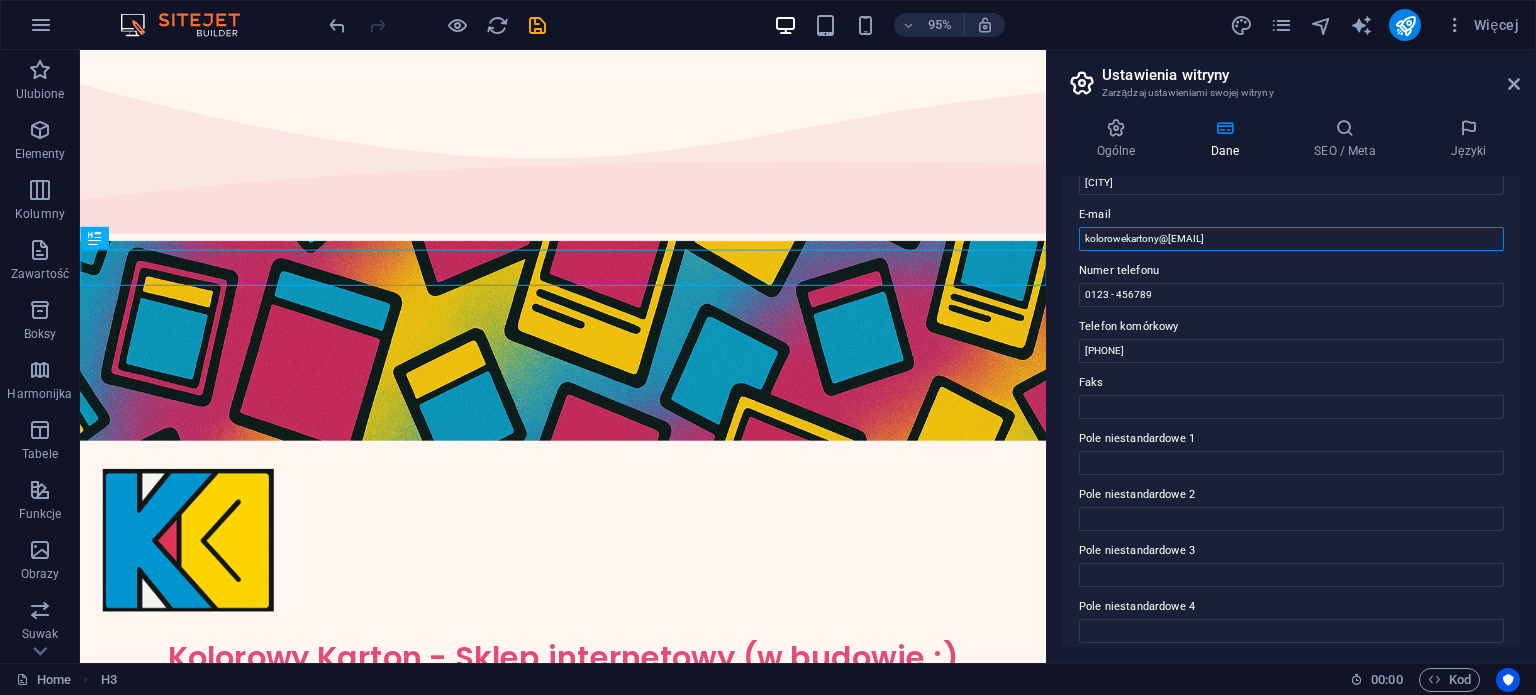 scroll, scrollTop: 488, scrollLeft: 0, axis: vertical 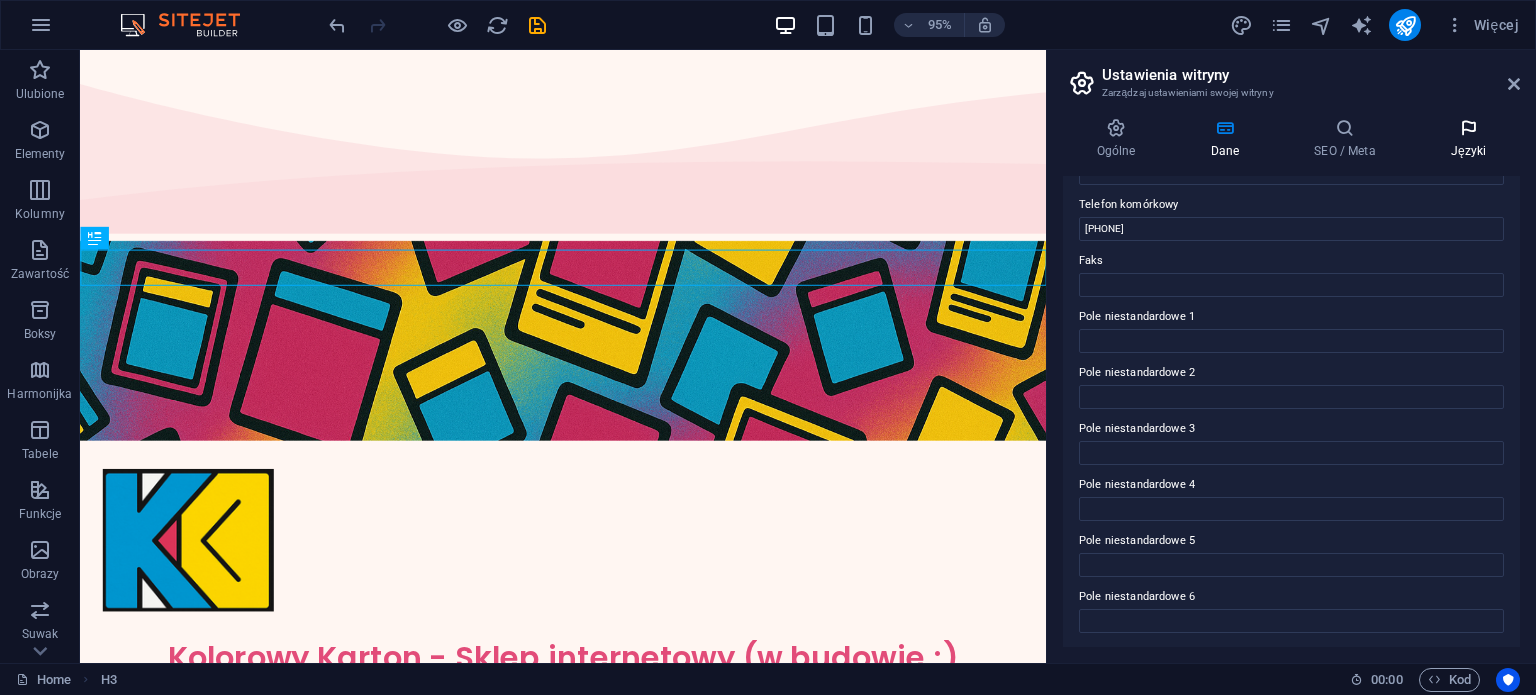 click at bounding box center (1468, 128) 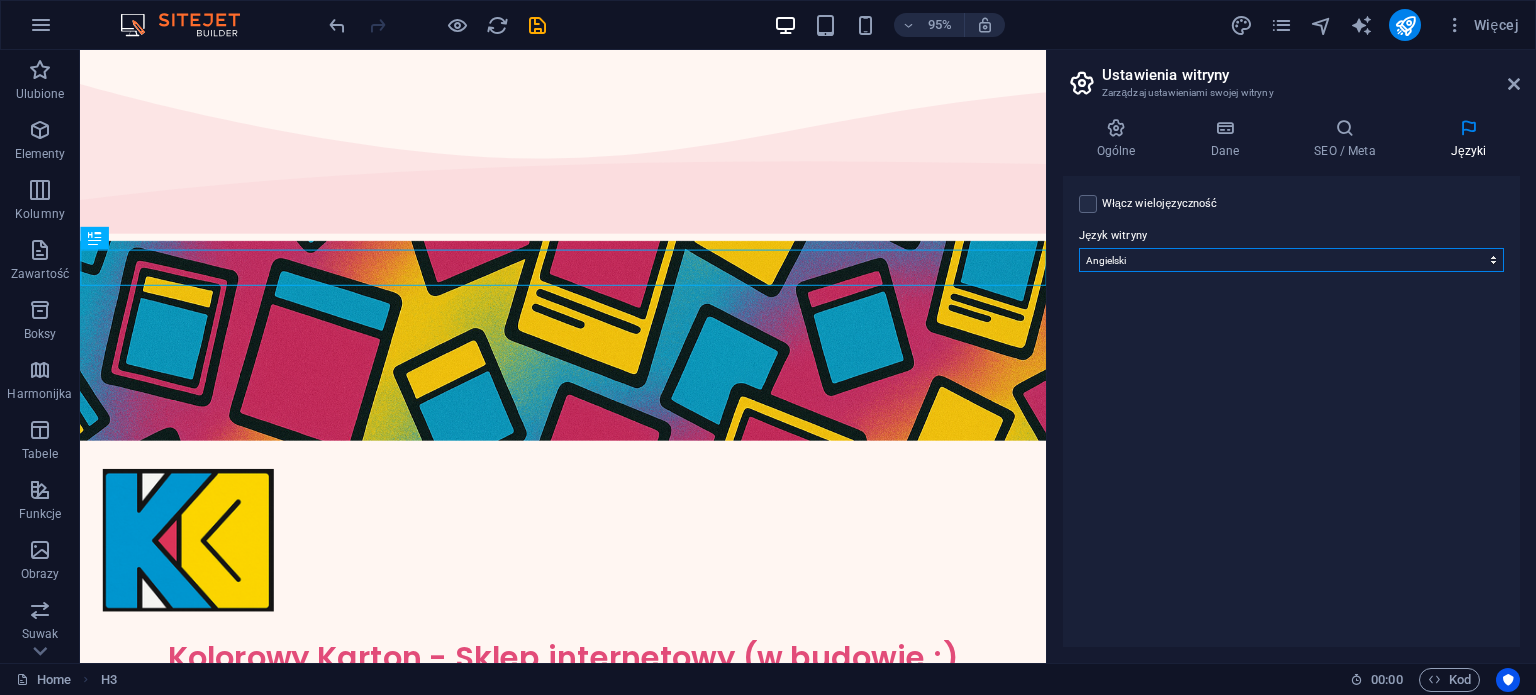 click on "Abkhazian Afar Afrikaans Akan Albanian Amharic Angielski Arabic Aragonese Armenian Assamese Avaric Avestan Aymara Azerbaijani Bambara Bashkir Basque Belarusian Bengali Bihari languages Bislama Bokmål Bosnian Breton Bulgarian Burmese Catalan Central Khmer Chamorro Chechen Chinese Church Slavic Chuvash Cornish Corsican Cree Croatian Czeski Danish Dutch Dzongkha Esperanto Estonian Ewe Faroese Farsi (Persian) Fijian Finnish French Fulah Gaelic Galician Ganda Georgian Greek Greenlandic Guaraní Gujarati Haitian Creole Hausa Hebrew Herero Hindi Hiri Motu Hiszpański Hungarian Icelandic Ido Igbo Indonesian Interlingua Interlingue Inuktitut Inupiaq Irish Italian Japanese Javanese Kannada Kanuri Kashmiri Kazakh Kikuyu Kinyarwanda Komi Kongo Korean Kurdish Kwanyama Kyrgyz Lao Latvian Limburgish Lingala Lithuanian Luba-Katanga Luxembourgish Łaciński Macedonian Malagasy Malay Malayalam Maldivian Maltese Manx Maori Marathi Marshallese Mongolian Nauru Navajo Ndonga Nepali Niemiecki North Ndebele Northern Sami Norwegian" at bounding box center (1291, 260) 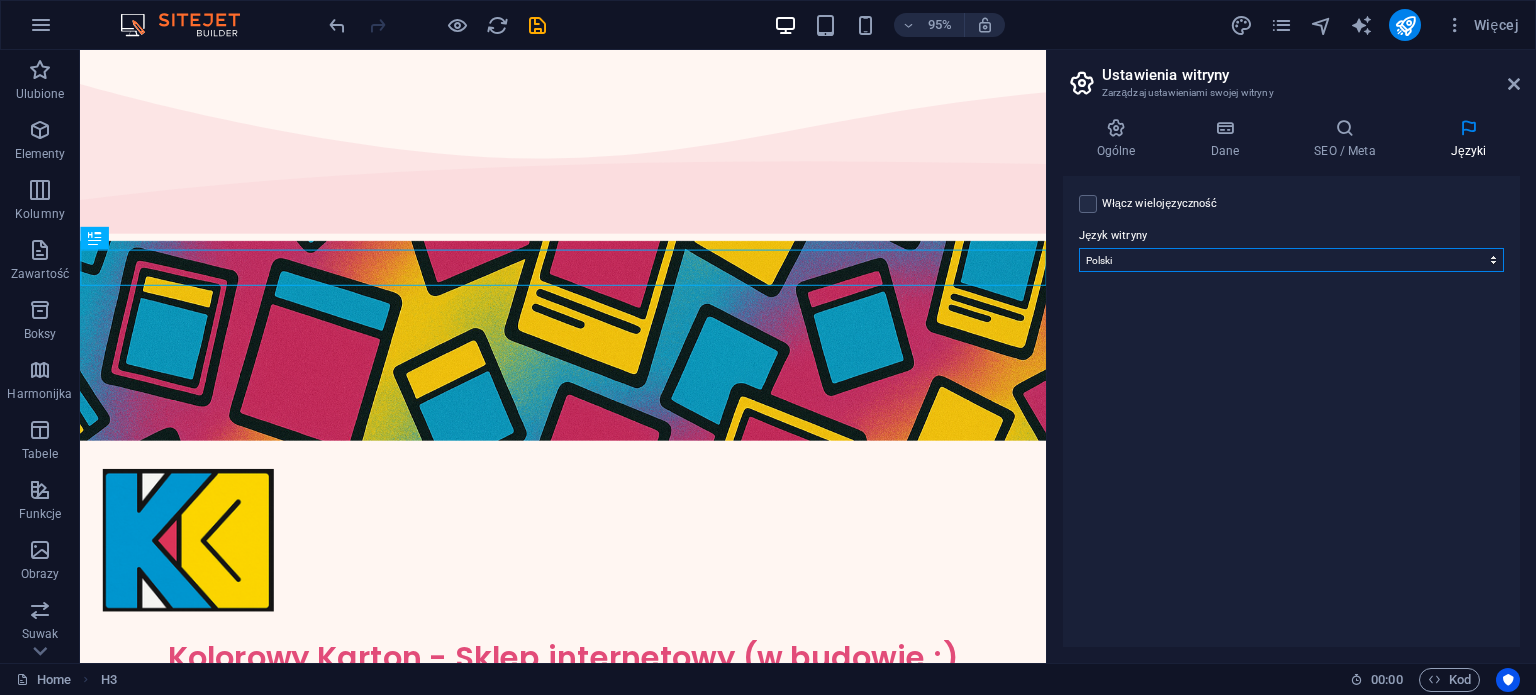click on "Abkhazian Afar Afrikaans Akan Albanian Amharic Angielski Arabic Aragonese Armenian Assamese Avaric Avestan Aymara Azerbaijani Bambara Bashkir Basque Belarusian Bengali Bihari languages Bislama Bokmål Bosnian Breton Bulgarian Burmese Catalan Central Khmer Chamorro Chechen Chinese Church Slavic Chuvash Cornish Corsican Cree Croatian Czeski Danish Dutch Dzongkha Esperanto Estonian Ewe Faroese Farsi (Persian) Fijian Finnish French Fulah Gaelic Galician Ganda Georgian Greek Greenlandic Guaraní Gujarati Haitian Creole Hausa Hebrew Herero Hindi Hiri Motu Hiszpański Hungarian Icelandic Ido Igbo Indonesian Interlingua Interlingue Inuktitut Inupiaq Irish Italian Japanese Javanese Kannada Kanuri Kashmiri Kazakh Kikuyu Kinyarwanda Komi Kongo Korean Kurdish Kwanyama Kyrgyz Lao Latvian Limburgish Lingala Lithuanian Luba-Katanga Luxembourgish Łaciński Macedonian Malagasy Malay Malayalam Maldivian Maltese Manx Maori Marathi Marshallese Mongolian Nauru Navajo Ndonga Nepali Niemiecki North Ndebele Northern Sami Norwegian" at bounding box center (1291, 260) 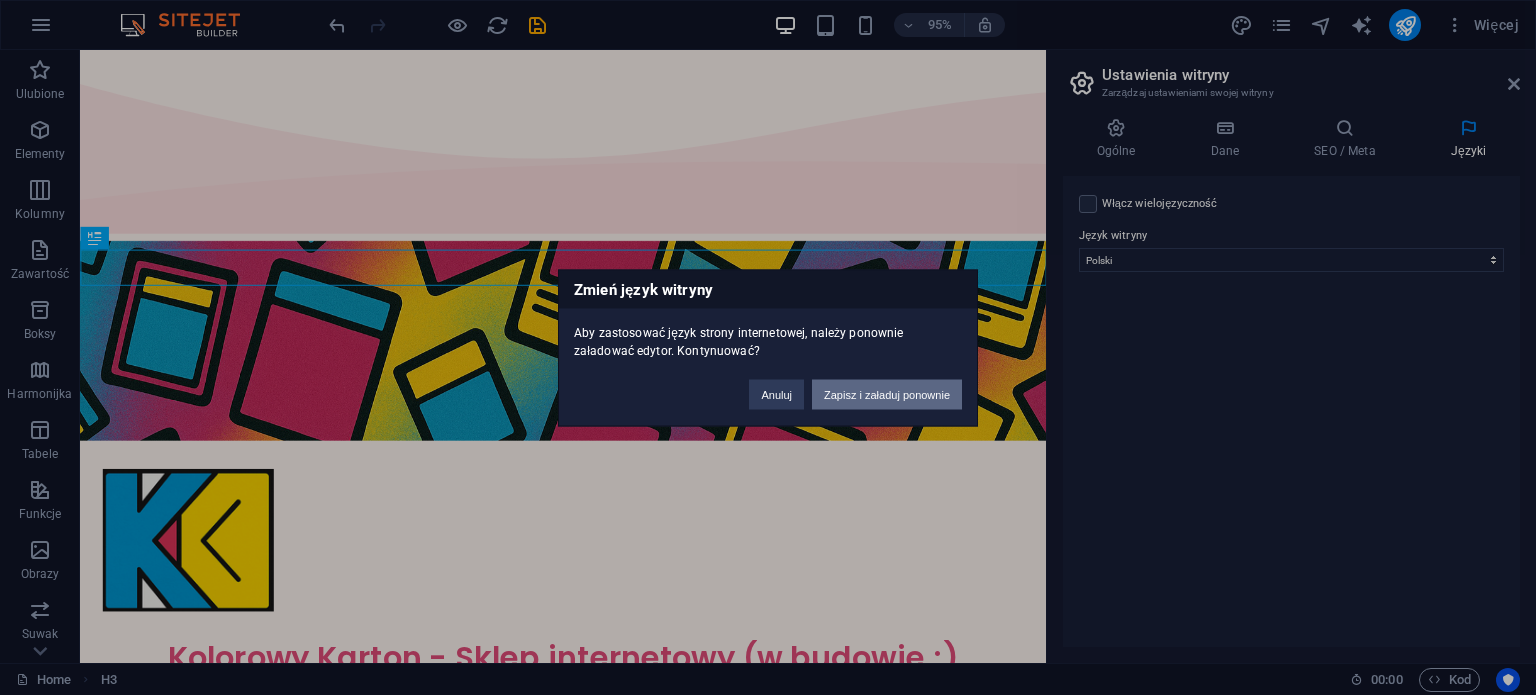 click on "Zapisz i załaduj ponownie" at bounding box center [887, 394] 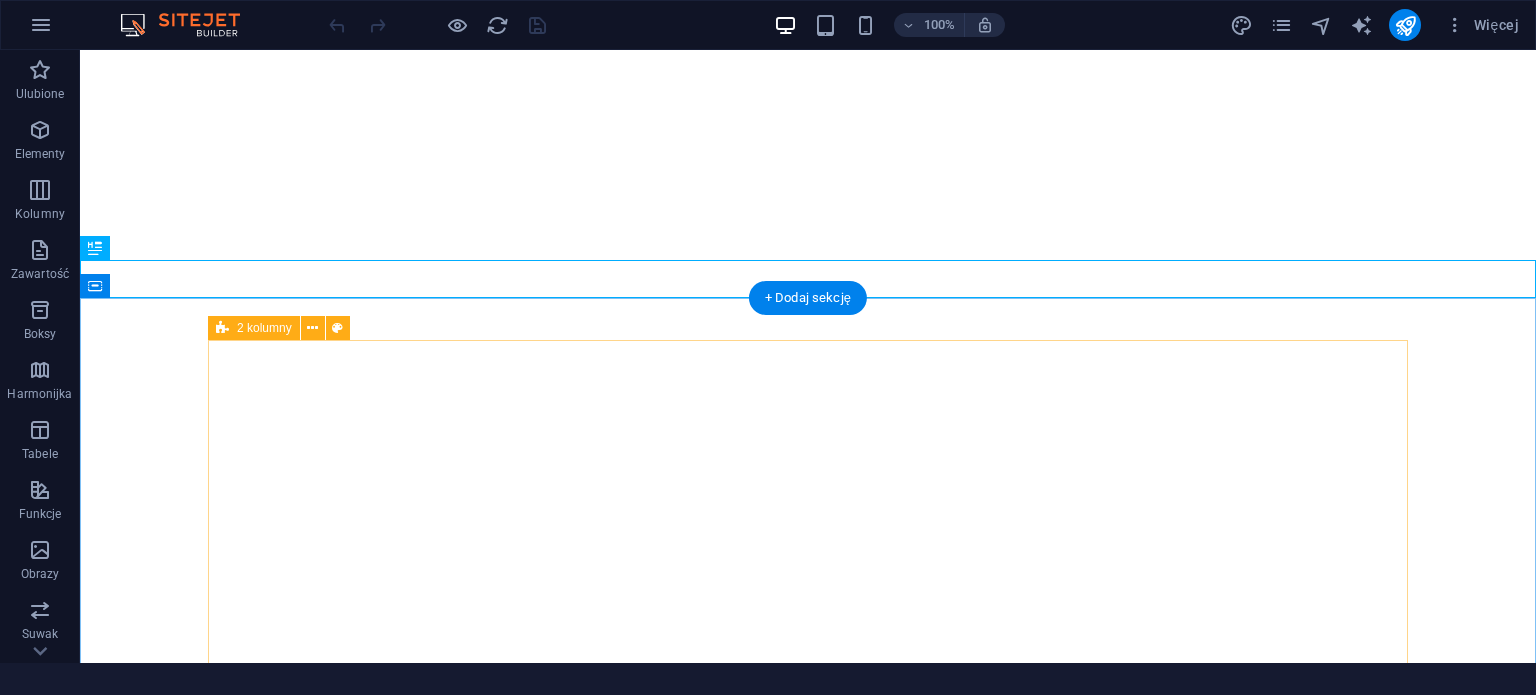scroll, scrollTop: 0, scrollLeft: 0, axis: both 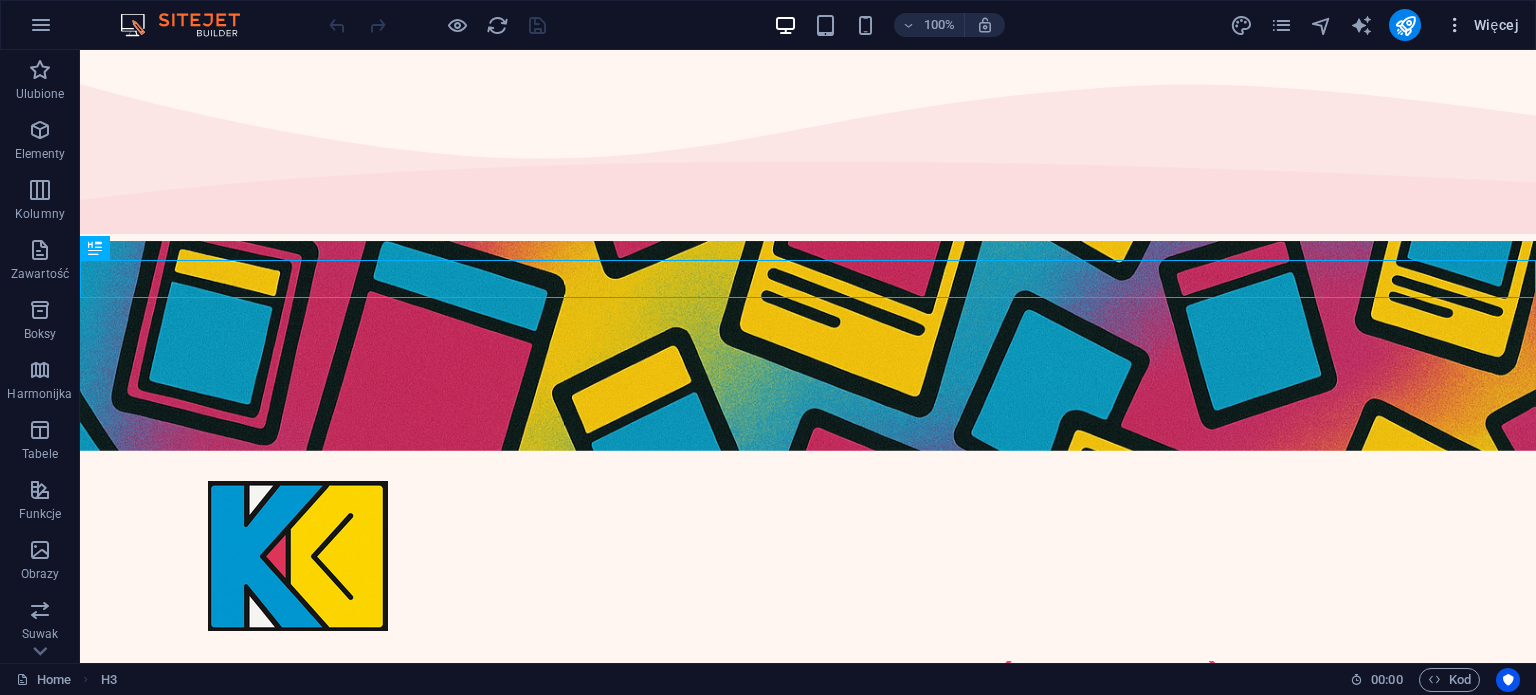 click on "Więcej" at bounding box center [1482, 25] 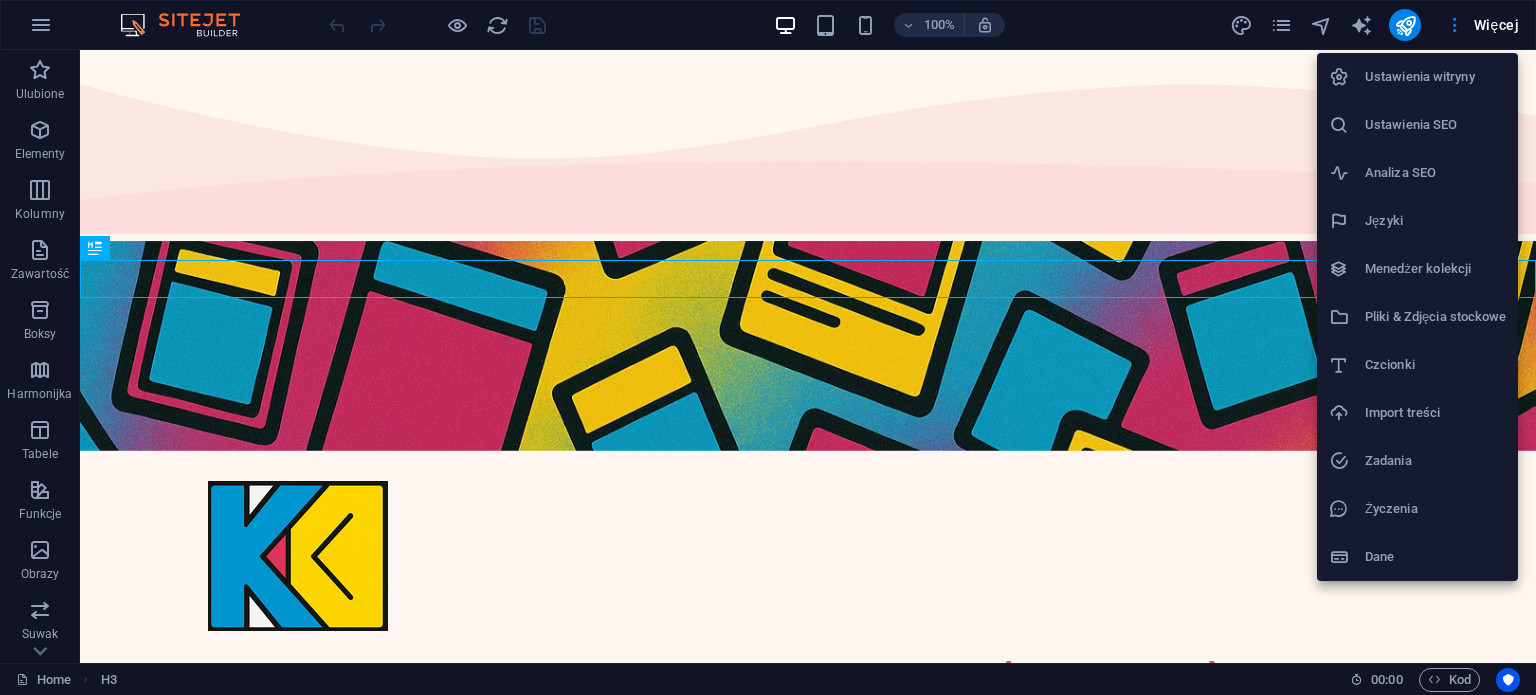 click on "Ustawienia witryny" at bounding box center [1435, 77] 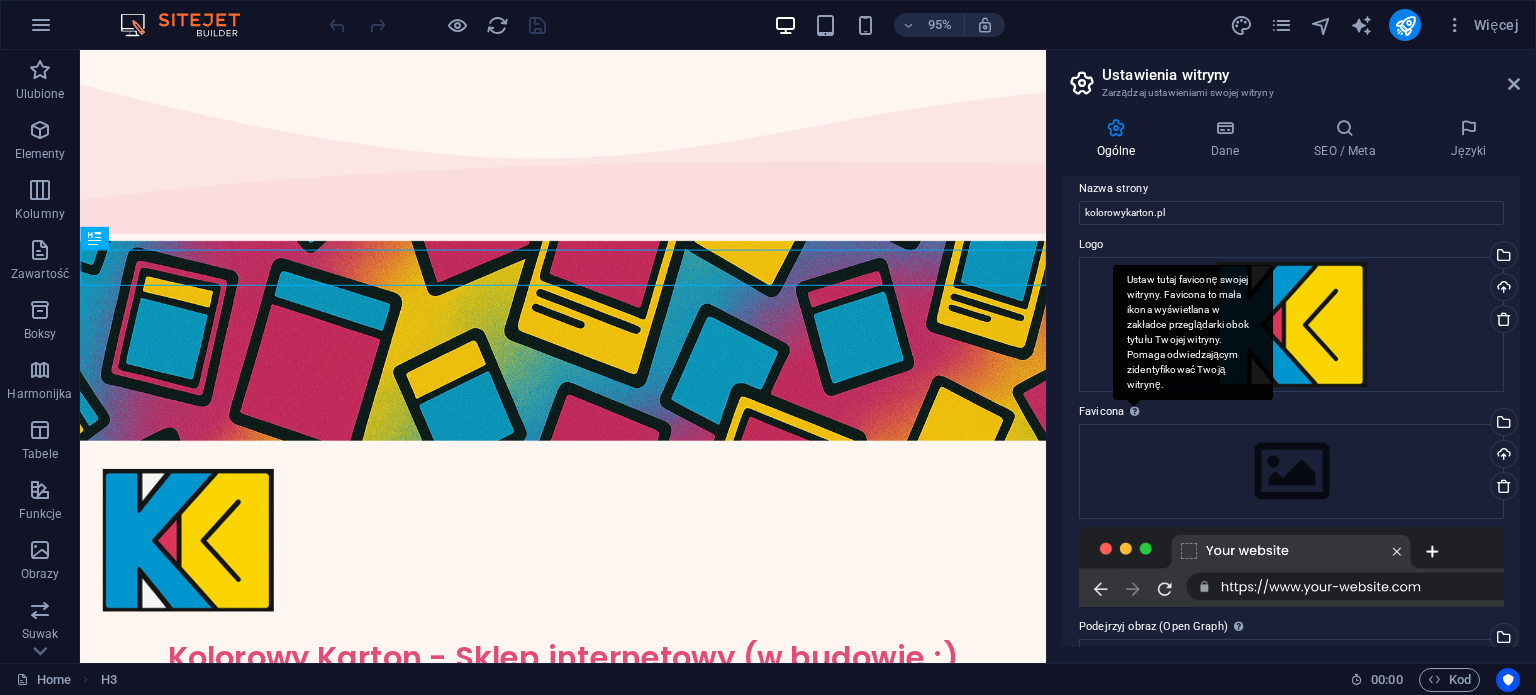 scroll, scrollTop: 0, scrollLeft: 0, axis: both 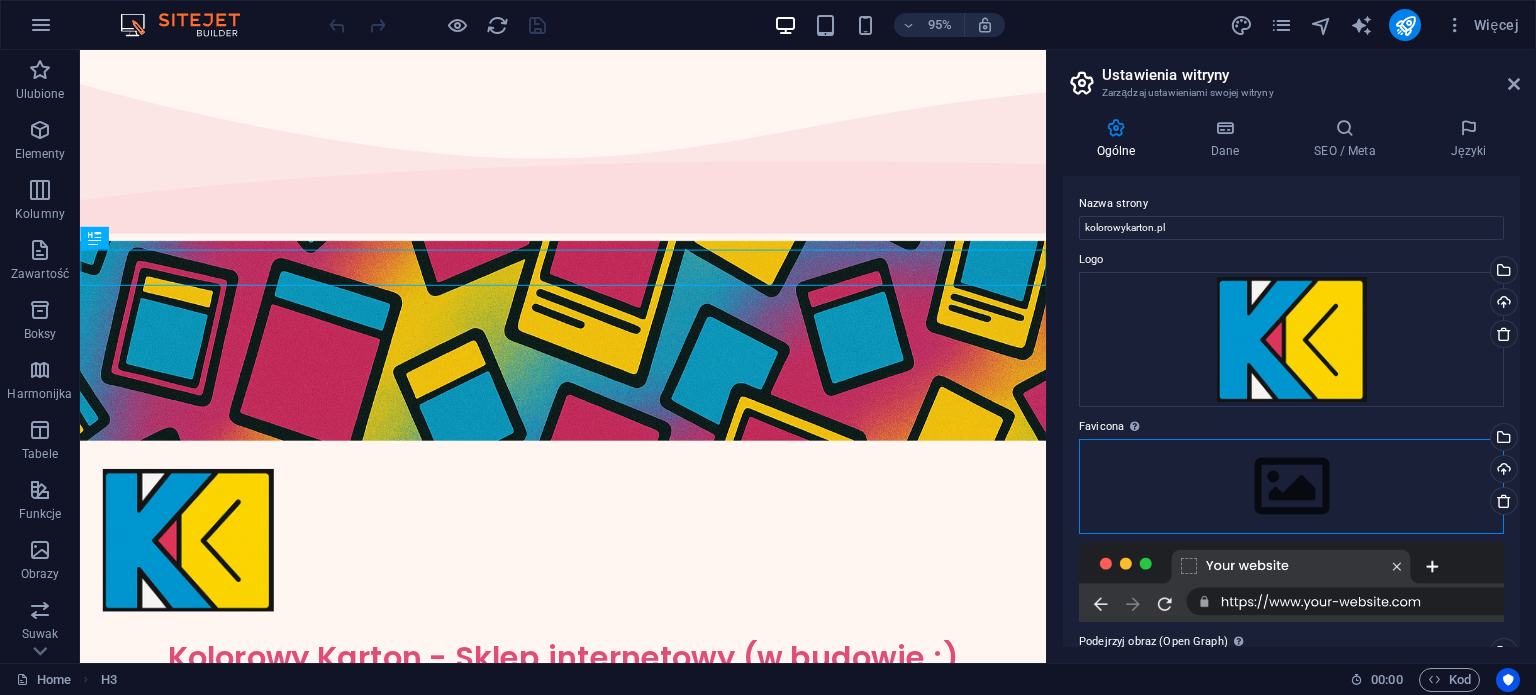 click on "Przeciągnij pliki tutaj, kliknij, aby wybrać pliki lub wybierz pliki z Plików lub naszych bezpłatnych zdjęć i filmów" at bounding box center (1291, 486) 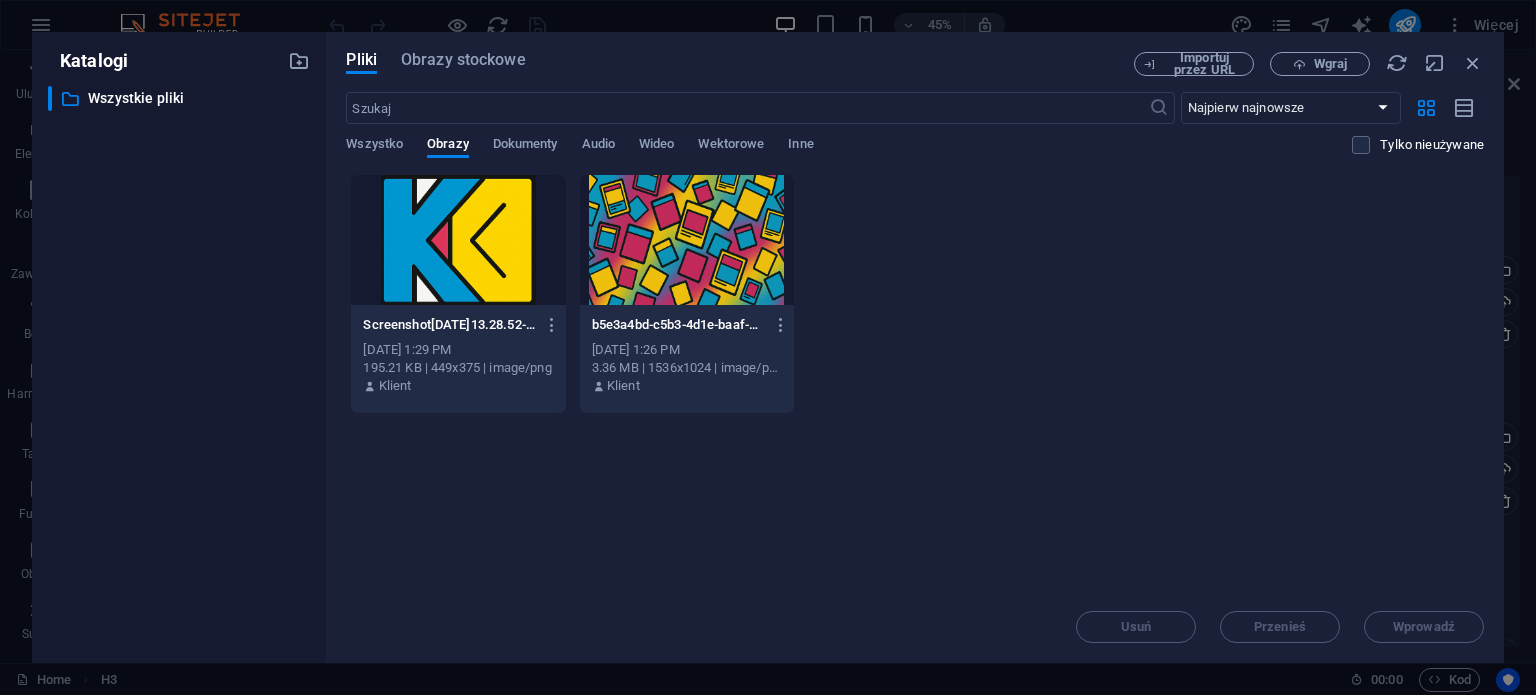 click at bounding box center [458, 240] 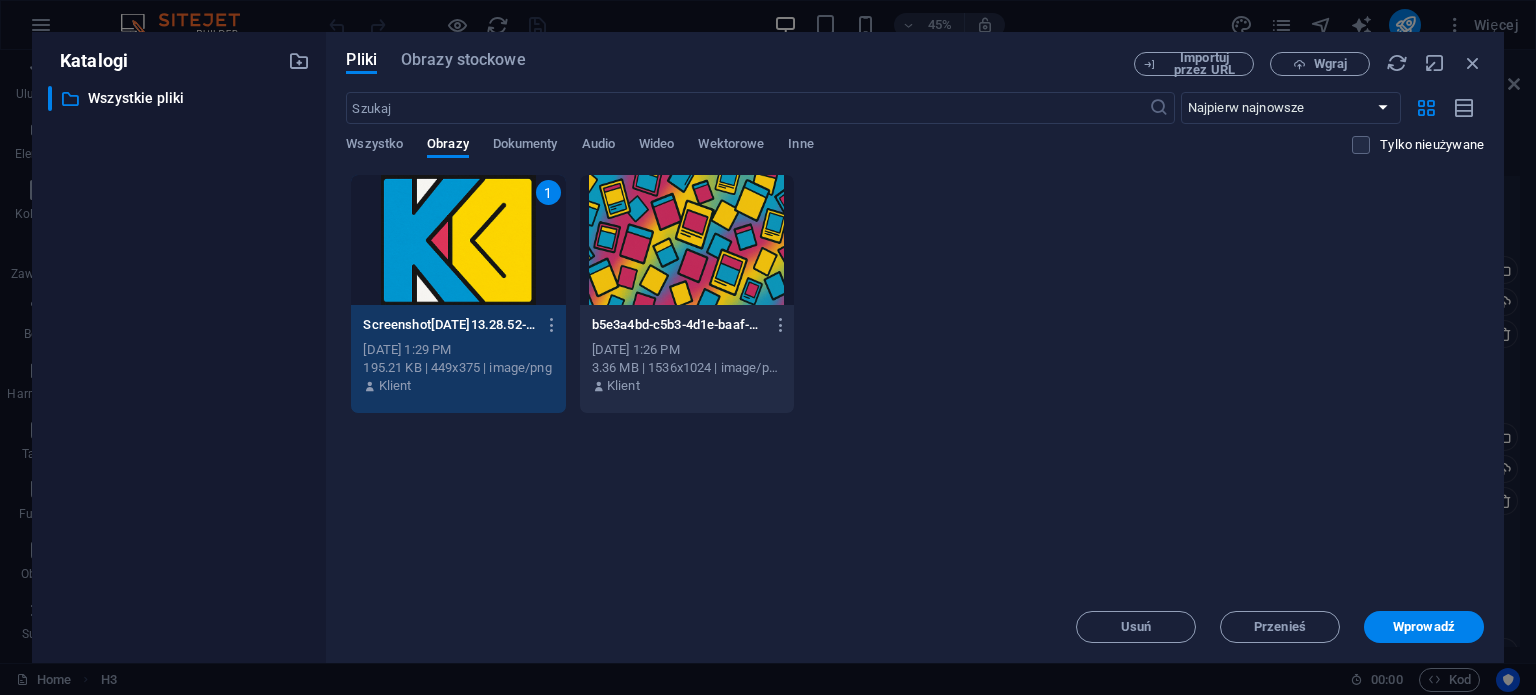 click on "1" at bounding box center [458, 240] 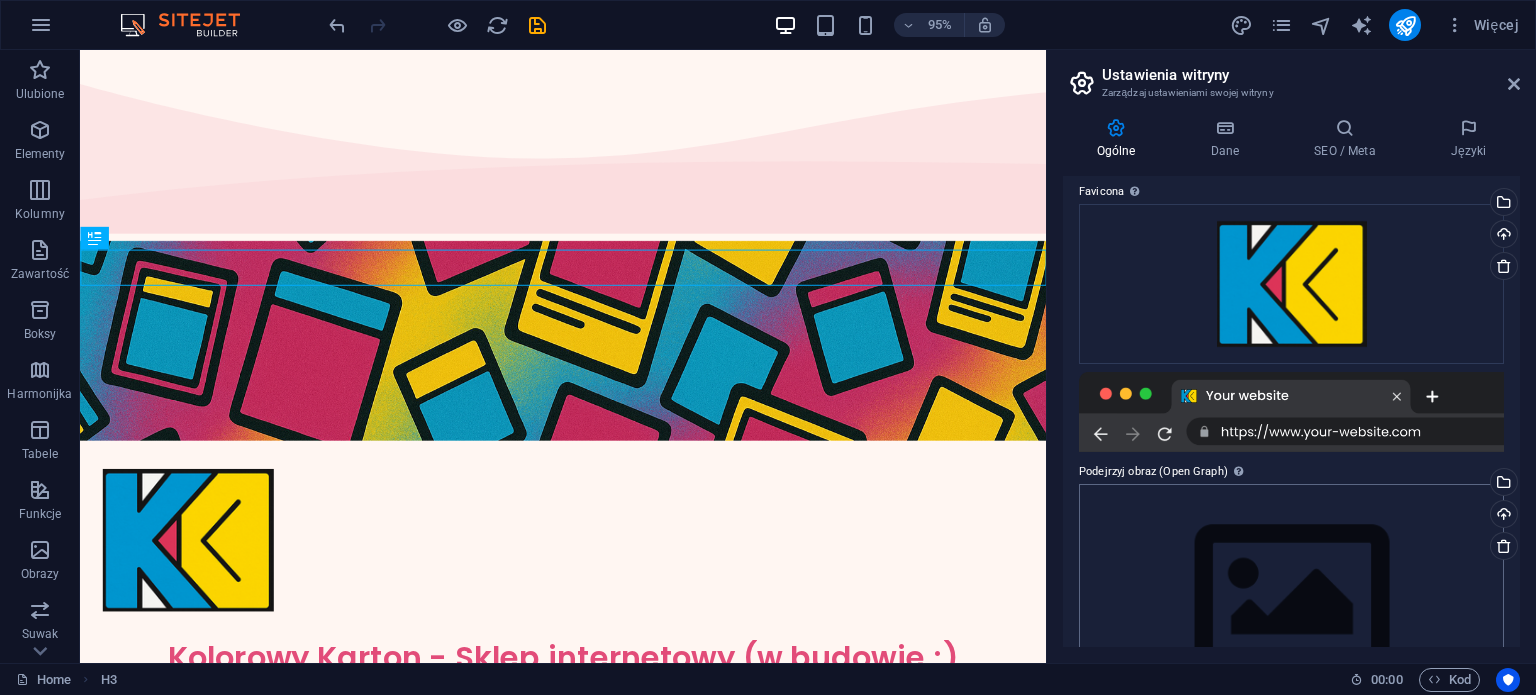 scroll, scrollTop: 316, scrollLeft: 0, axis: vertical 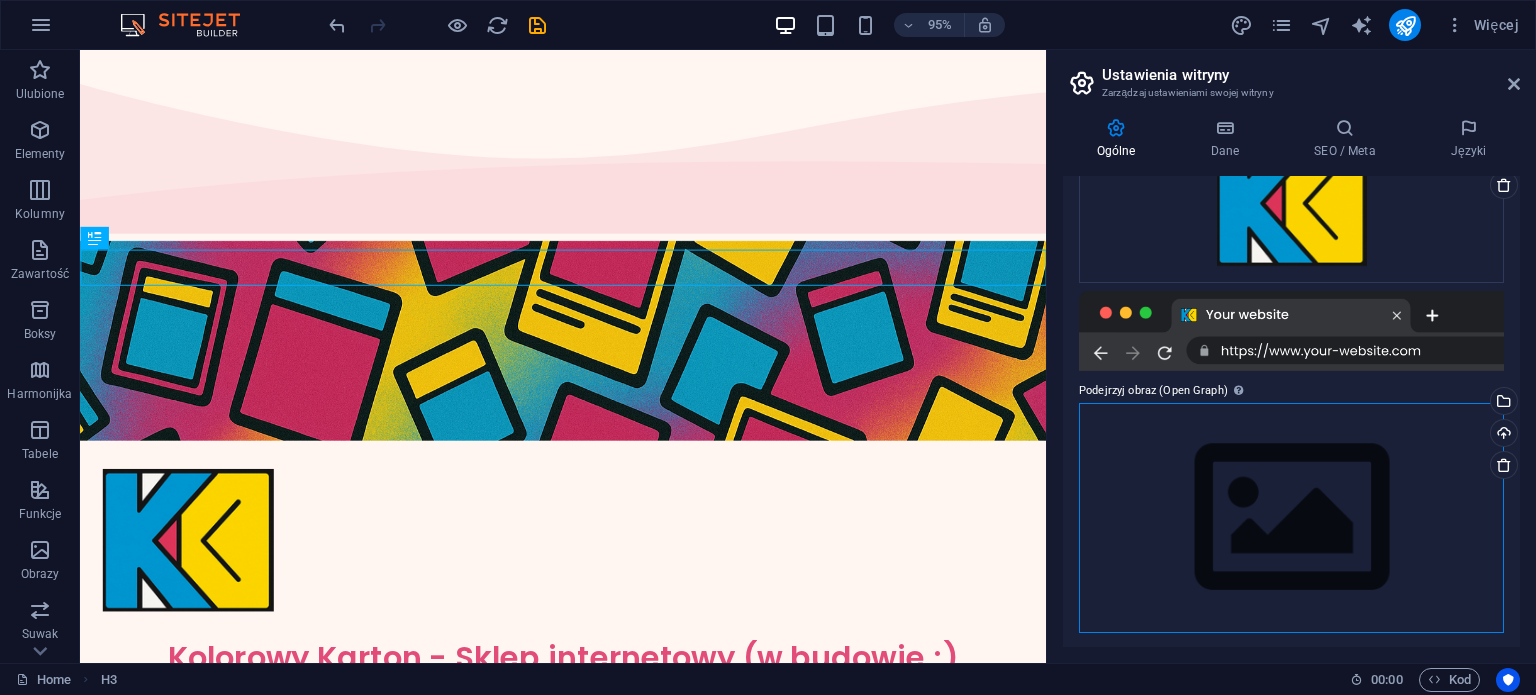 click on "Przeciągnij pliki tutaj, kliknij, aby wybrać pliki lub wybierz pliki z Plików lub naszych bezpłatnych zdjęć i filmów" at bounding box center (1291, 517) 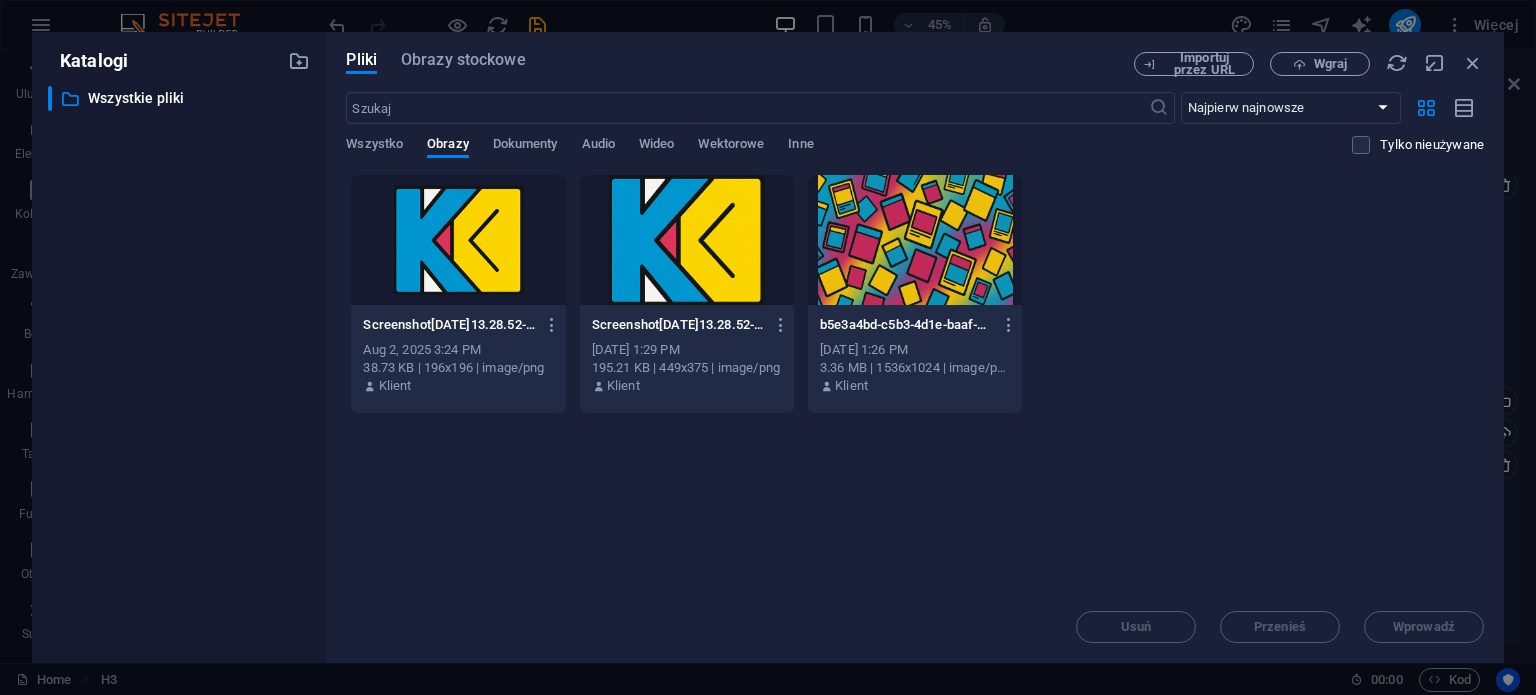click at bounding box center [458, 240] 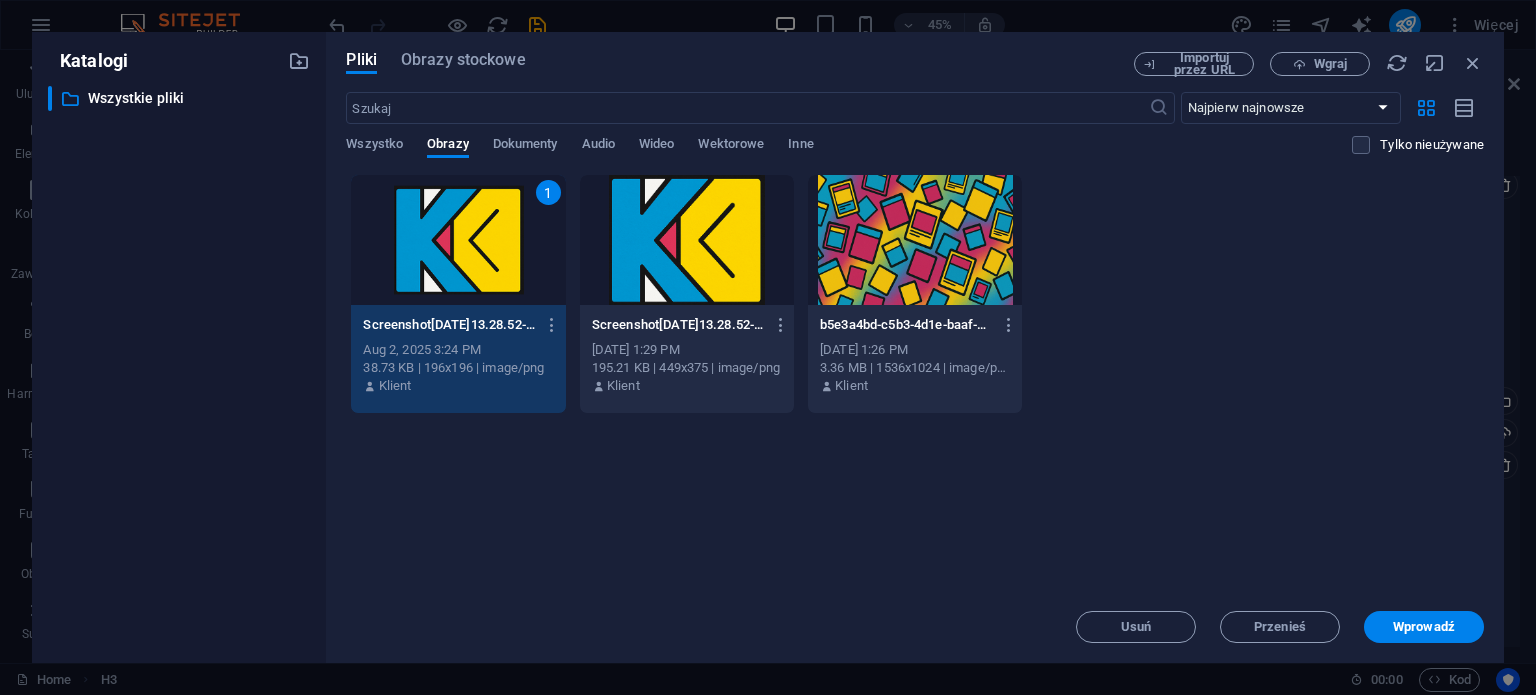 click on "1" at bounding box center [458, 240] 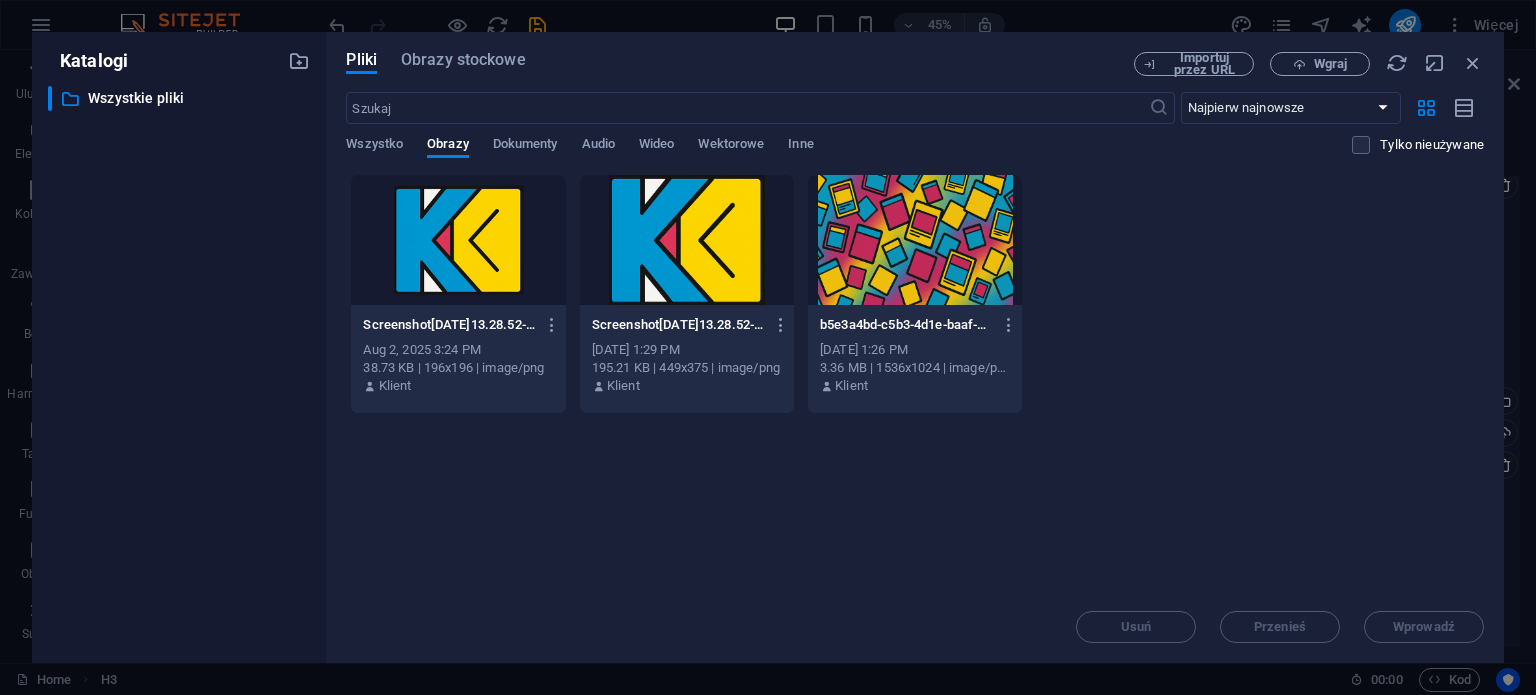 click at bounding box center (458, 240) 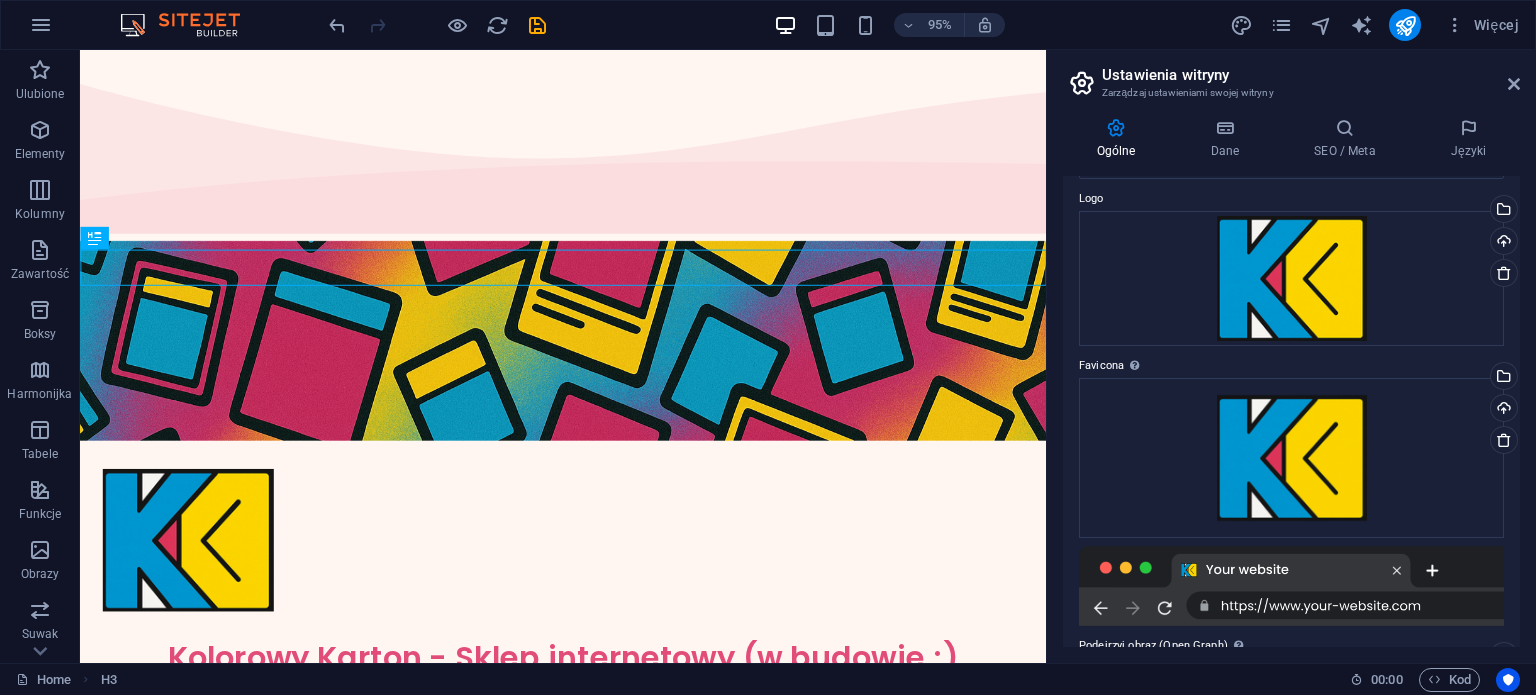 scroll, scrollTop: 0, scrollLeft: 0, axis: both 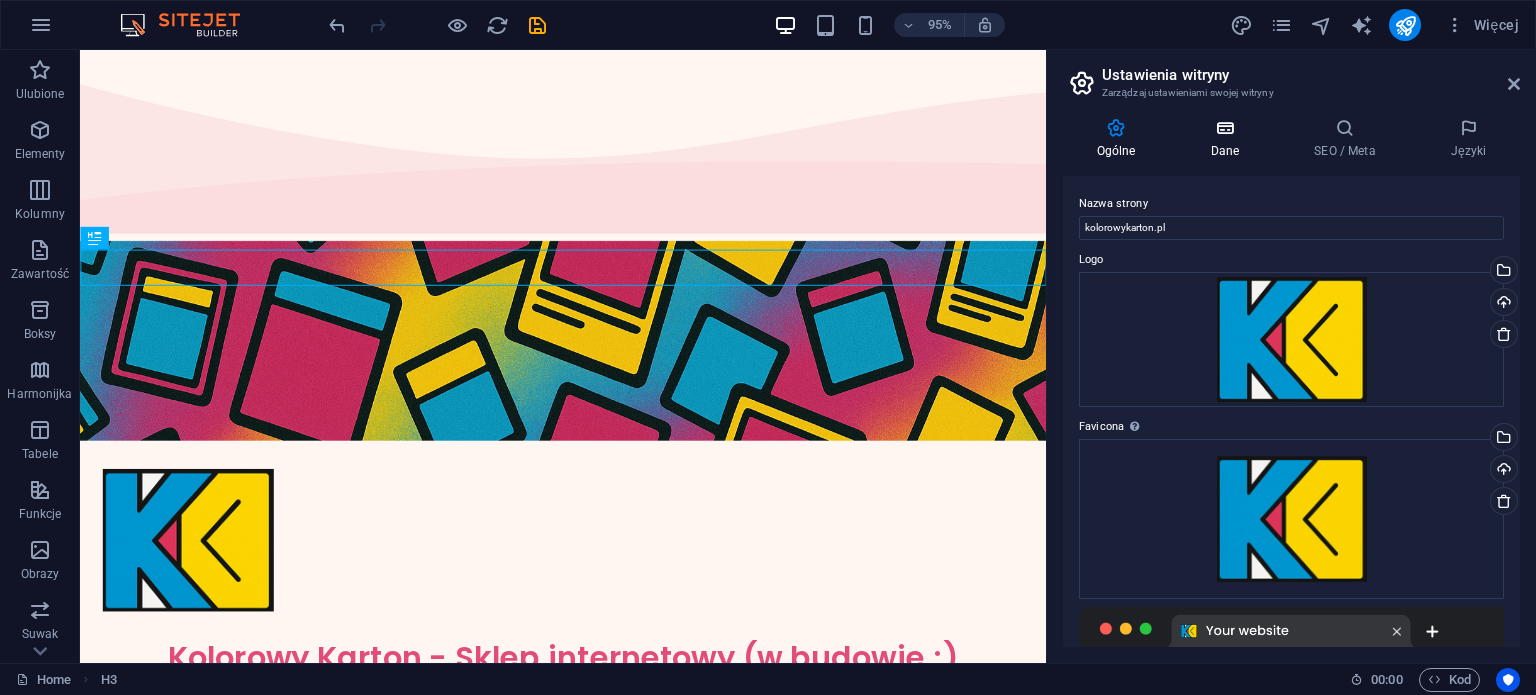 click on "Dane" at bounding box center (1229, 139) 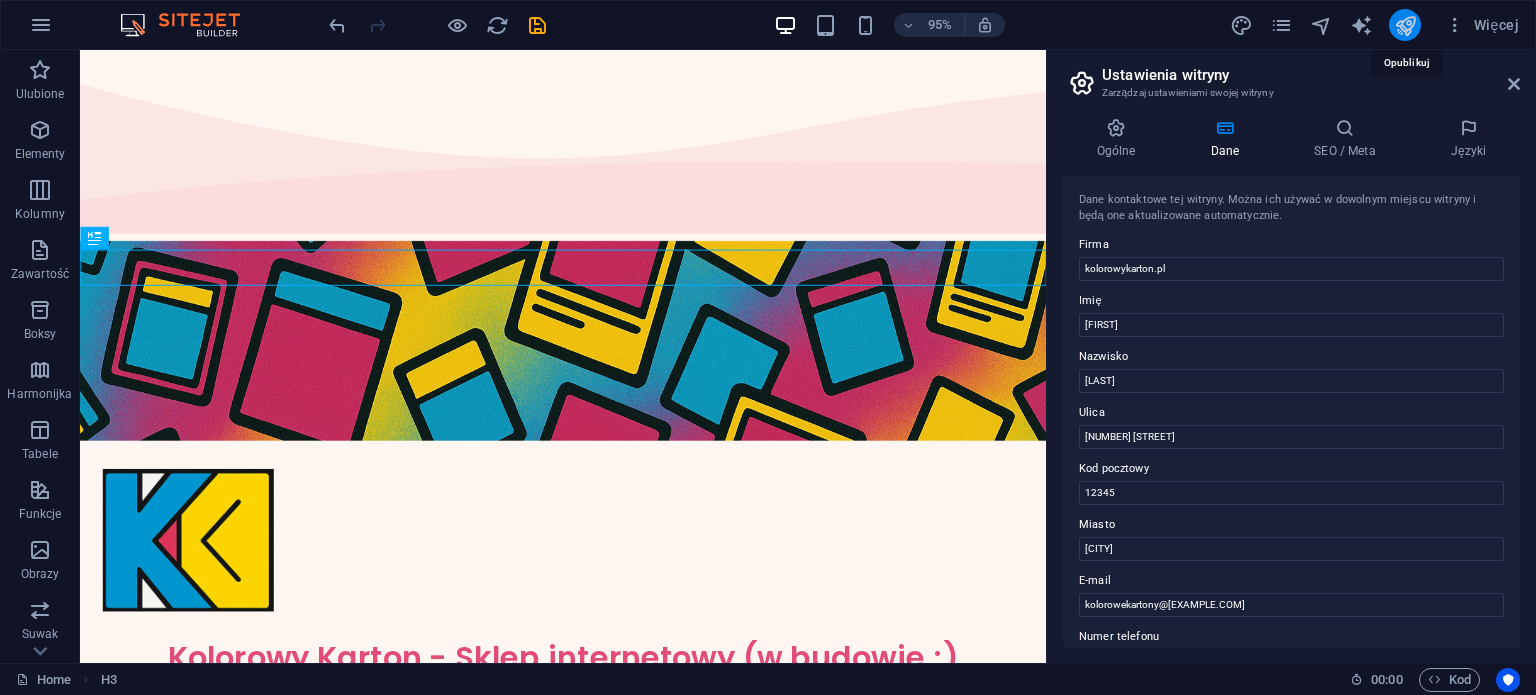 click at bounding box center [1405, 25] 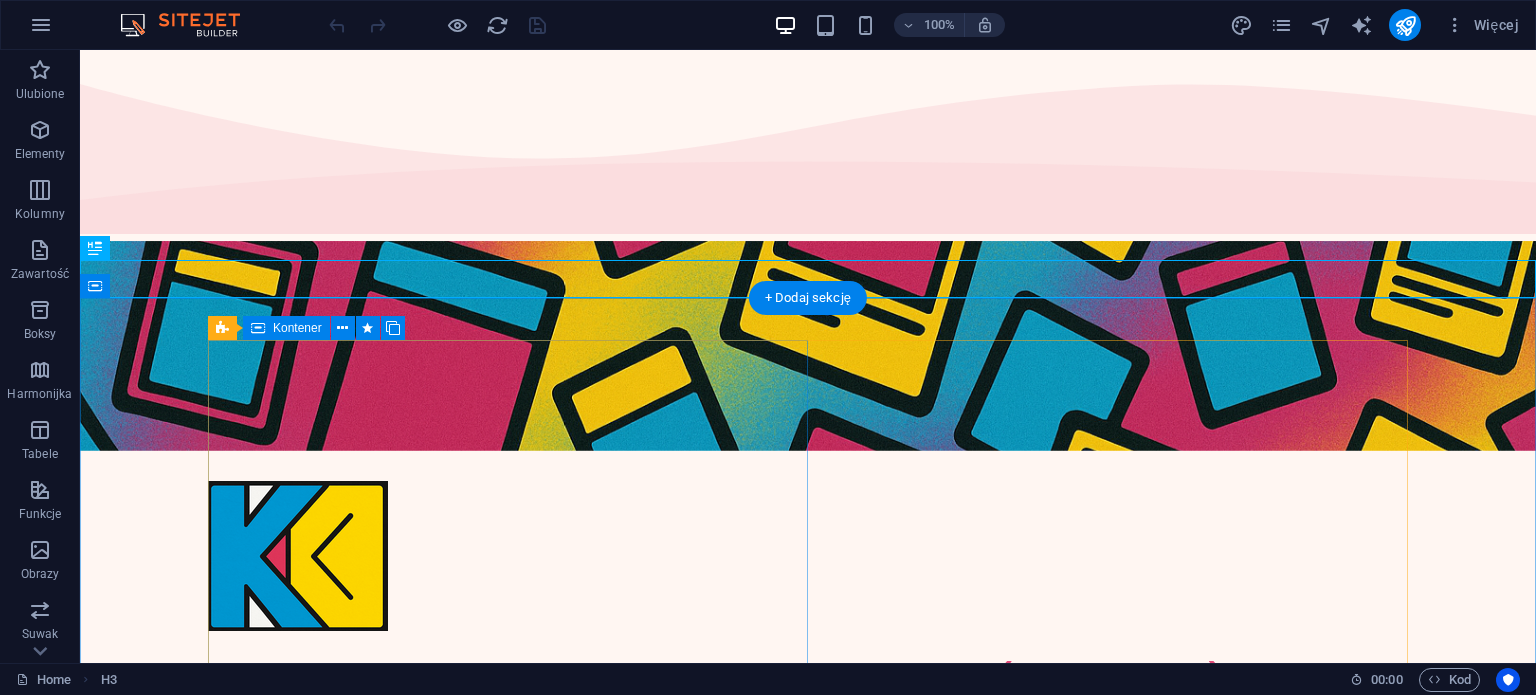 scroll, scrollTop: 0, scrollLeft: 0, axis: both 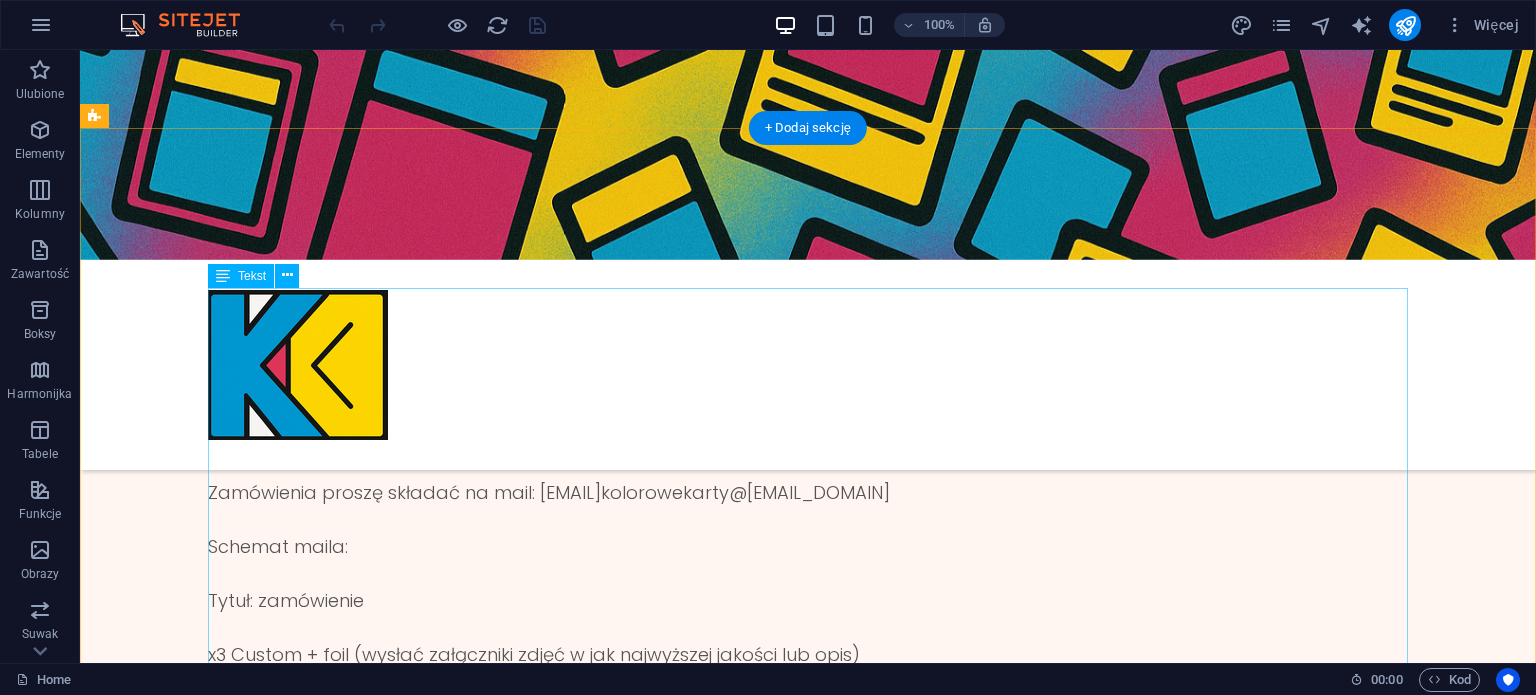 click on "Zamówienia proszę składać na mail: [EMAIL] Schemat maila: Tytuł: zamówienie x3 Custom + foil (wysłać załączniki zdjęć w jak najwyższej jakości lub opis) x1 Custom +tył + foil (przy zamawianiu różnych wariantów nazwać odpowiednio załączniki np. "tyłfoil1") x5 Custom x10 Proxy +foil (w tym miejscu podać nazwy wszystkich kart proxy) Wysyłka: Paczkomat - [YOUR_PACKSTATION], [FIRST] [LAST], [EMAIL], [PHONE] Wysyłka: List Eko - [YOUR_ADDRESS], [FIRST] [LAST]" at bounding box center [808, 668] 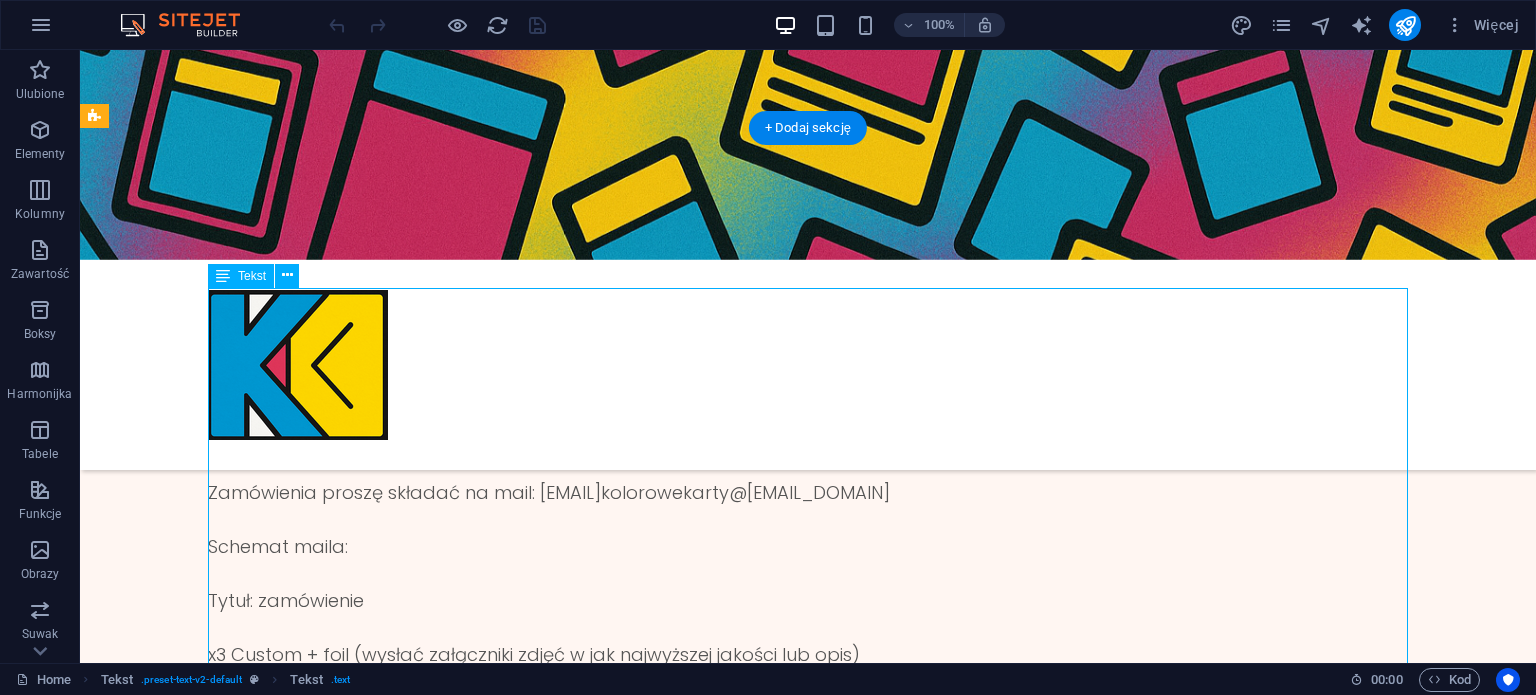click on "Zamówienia proszę składać na mail: [EMAIL] Schemat maila: Tytuł: zamówienie x3 Custom + foil (wysłać załączniki zdjęć w jak najwyższej jakości lub opis) x1 Custom +tył + foil (przy zamawianiu różnych wariantów nazwać odpowiednio załączniki np. "tyłfoil1") x5 Custom x10 Proxy +foil (w tym miejscu podać nazwy wszystkich kart proxy) Wysyłka: Paczkomat - [YOUR_PACKSTATION], [FIRST] [LAST], [EMAIL], [PHONE] Wysyłka: List Eko - [YOUR_ADDRESS], [FIRST] [LAST]" at bounding box center [808, 668] 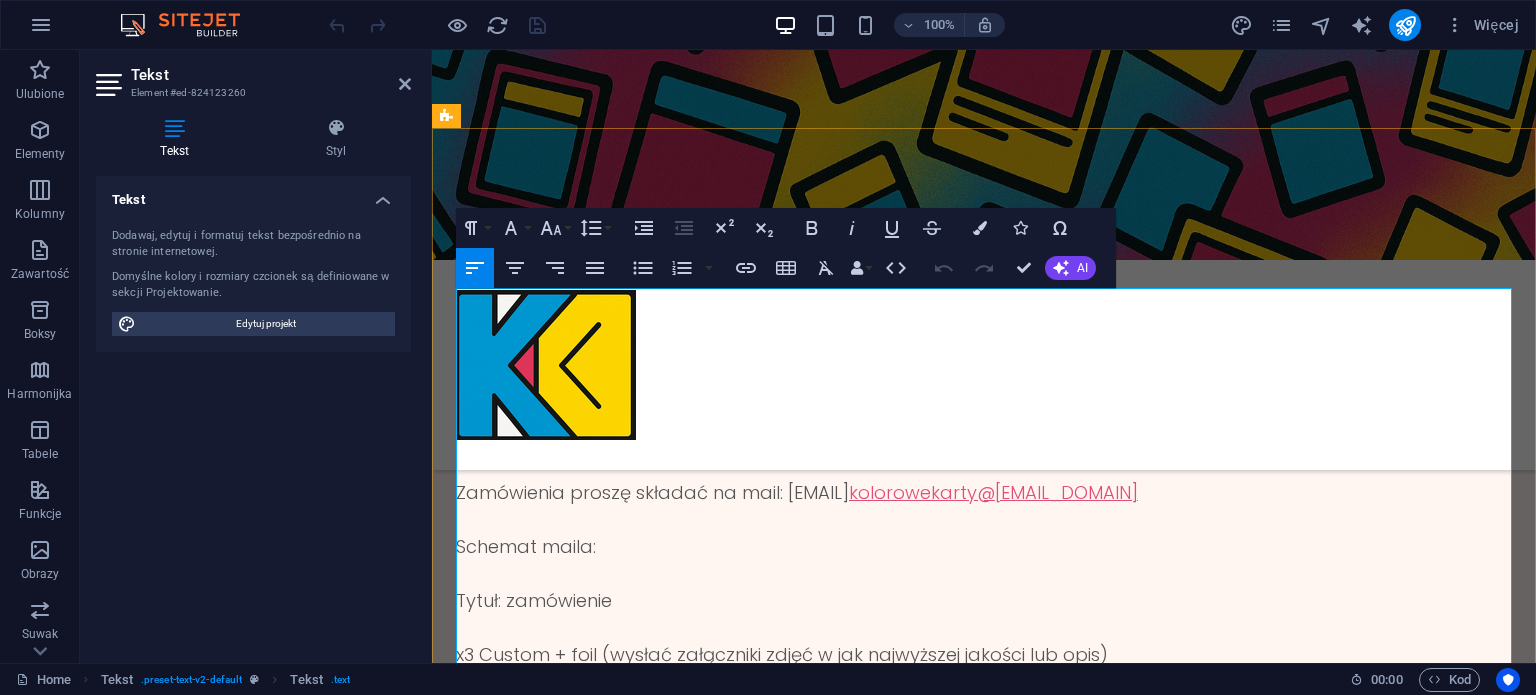 click on "kolorowekarty@[EMAIL]" 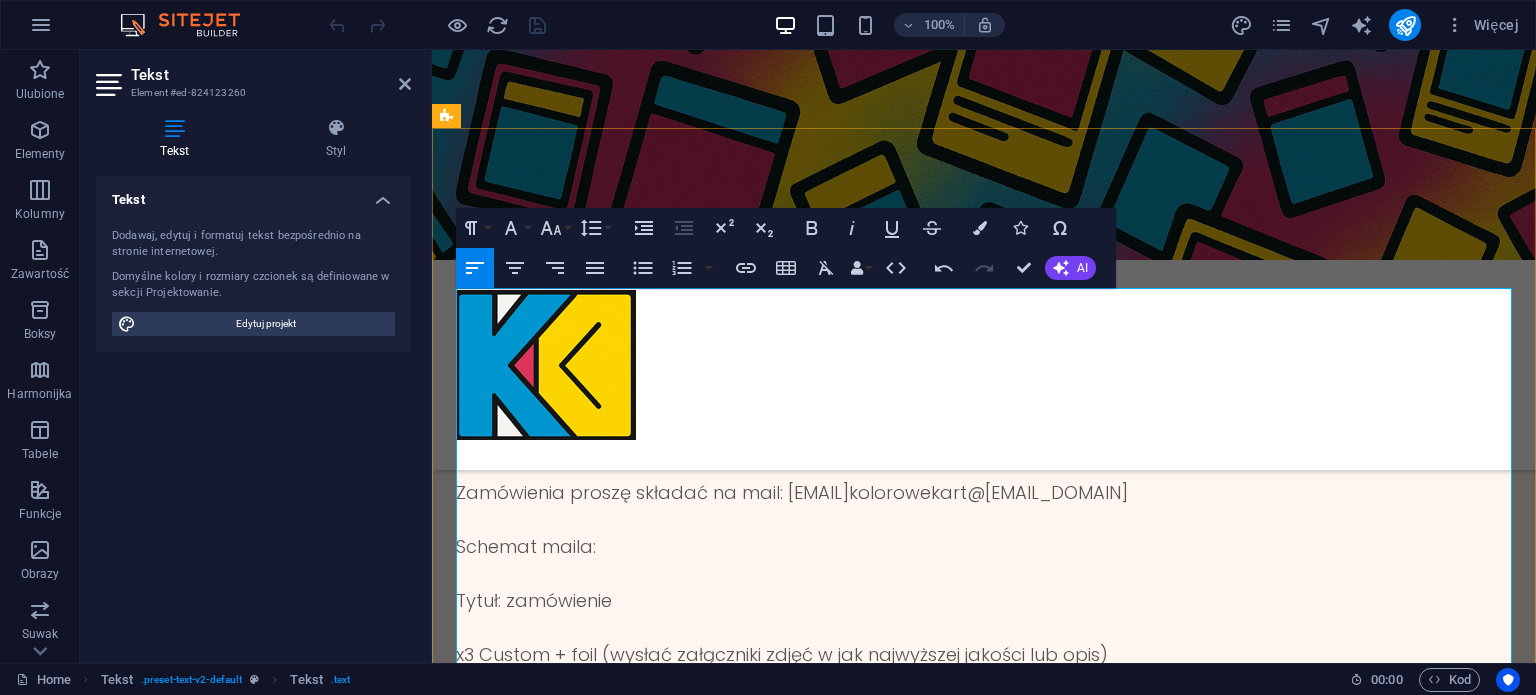 type 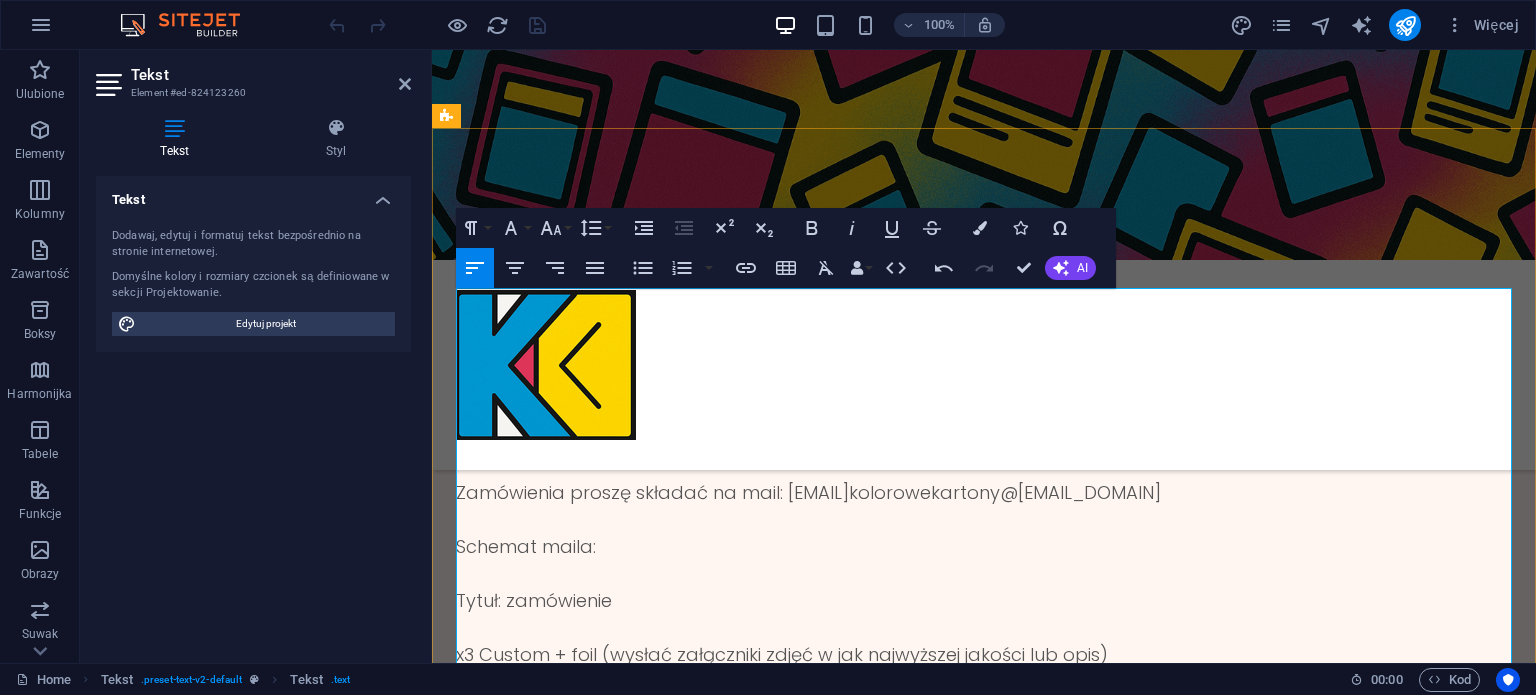 click on "x10 Proxy +foil (w tym miejscu podać nazwy wszystkich kart proxy)" at bounding box center [984, 735] 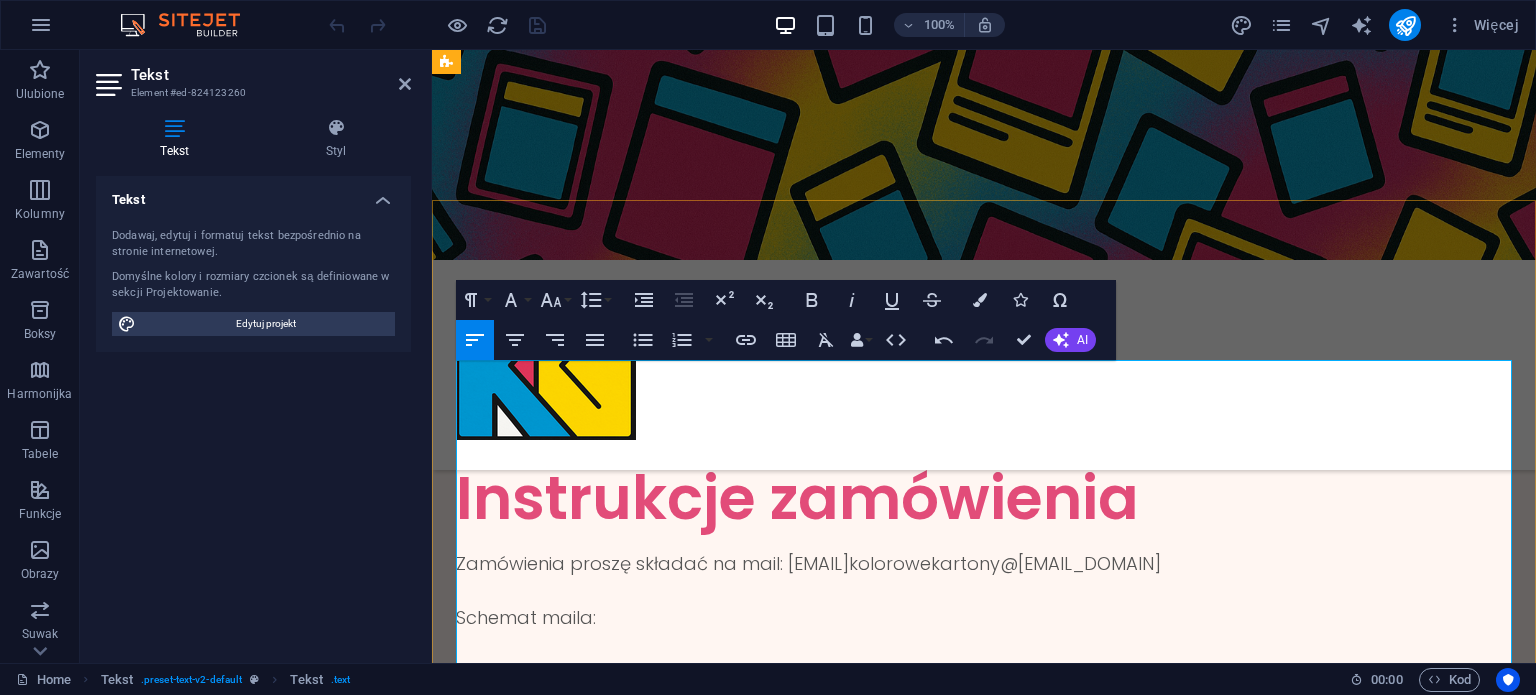 scroll, scrollTop: 1148, scrollLeft: 0, axis: vertical 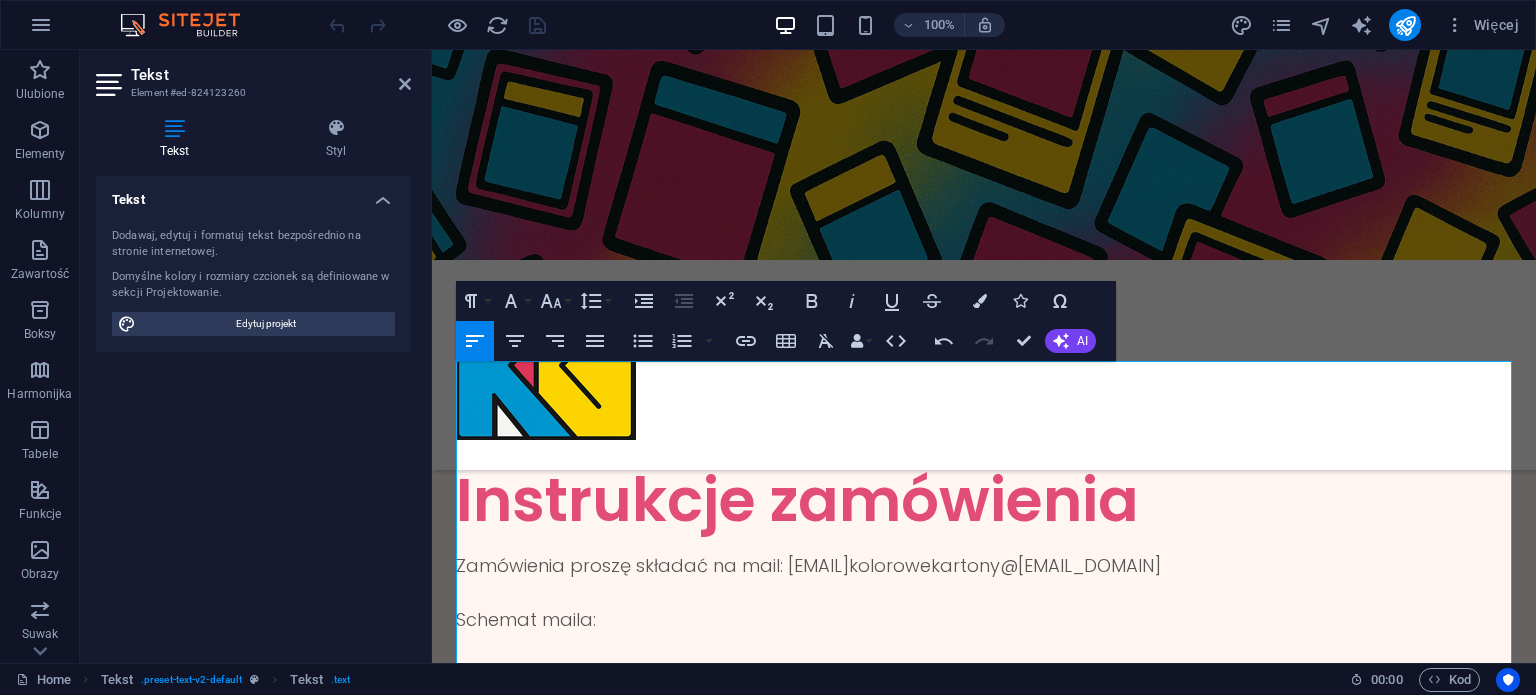 click at bounding box center (984, 155) 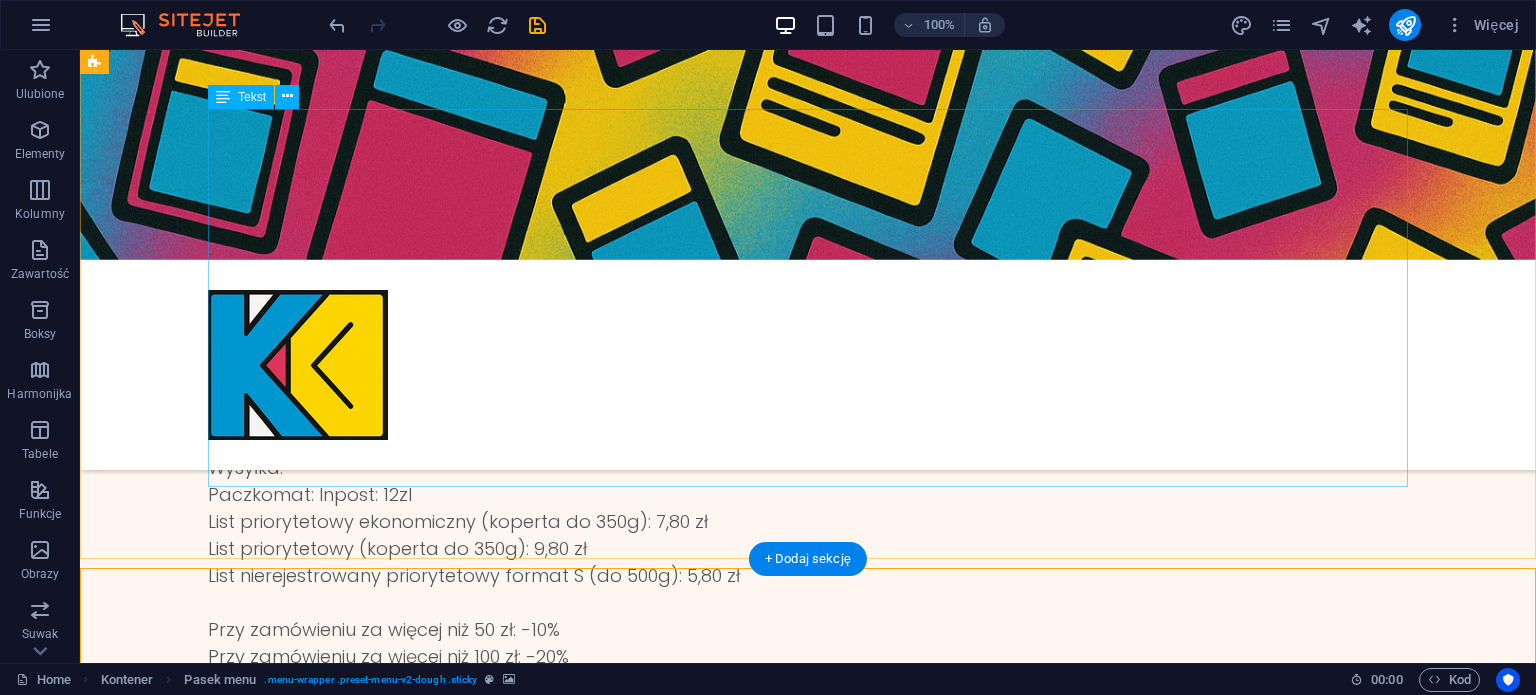 scroll, scrollTop: 644, scrollLeft: 0, axis: vertical 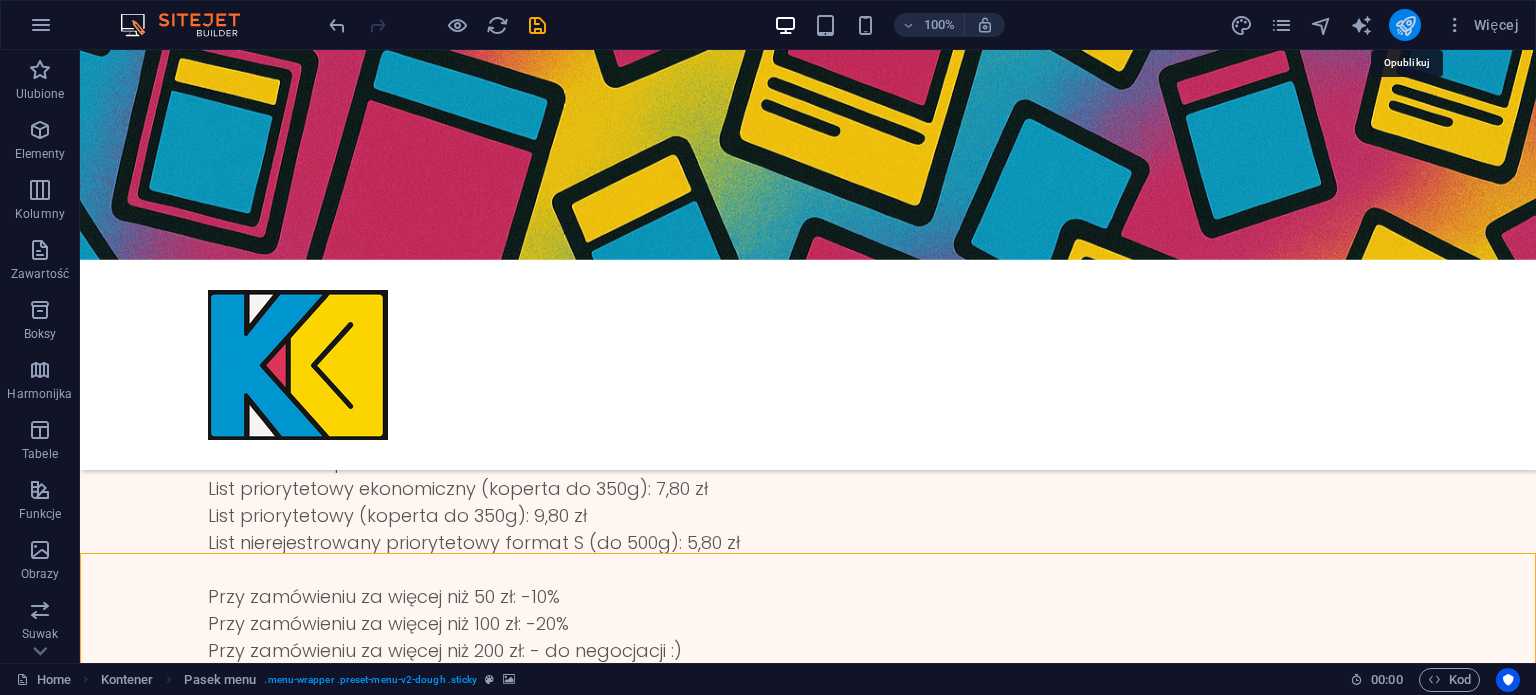 click at bounding box center [1405, 25] 